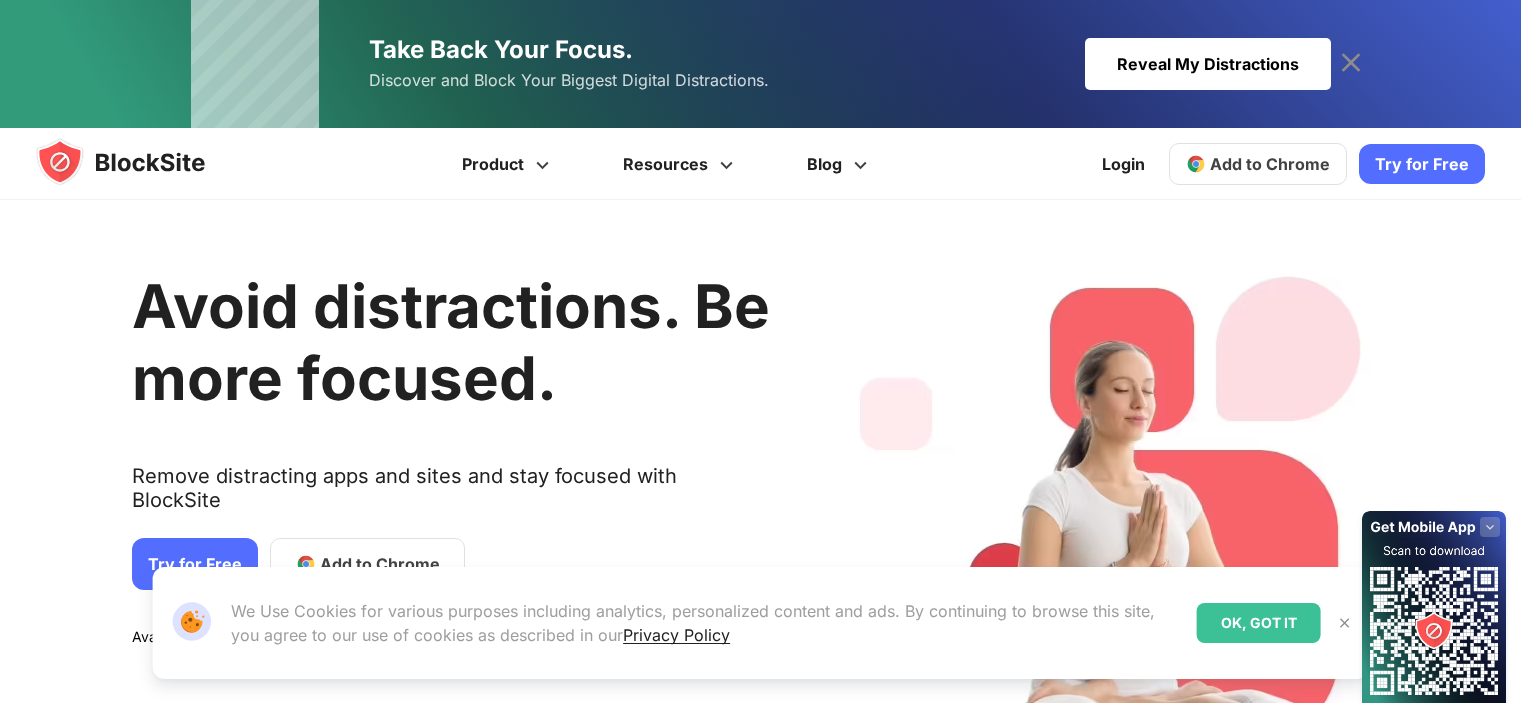 scroll, scrollTop: 0, scrollLeft: 0, axis: both 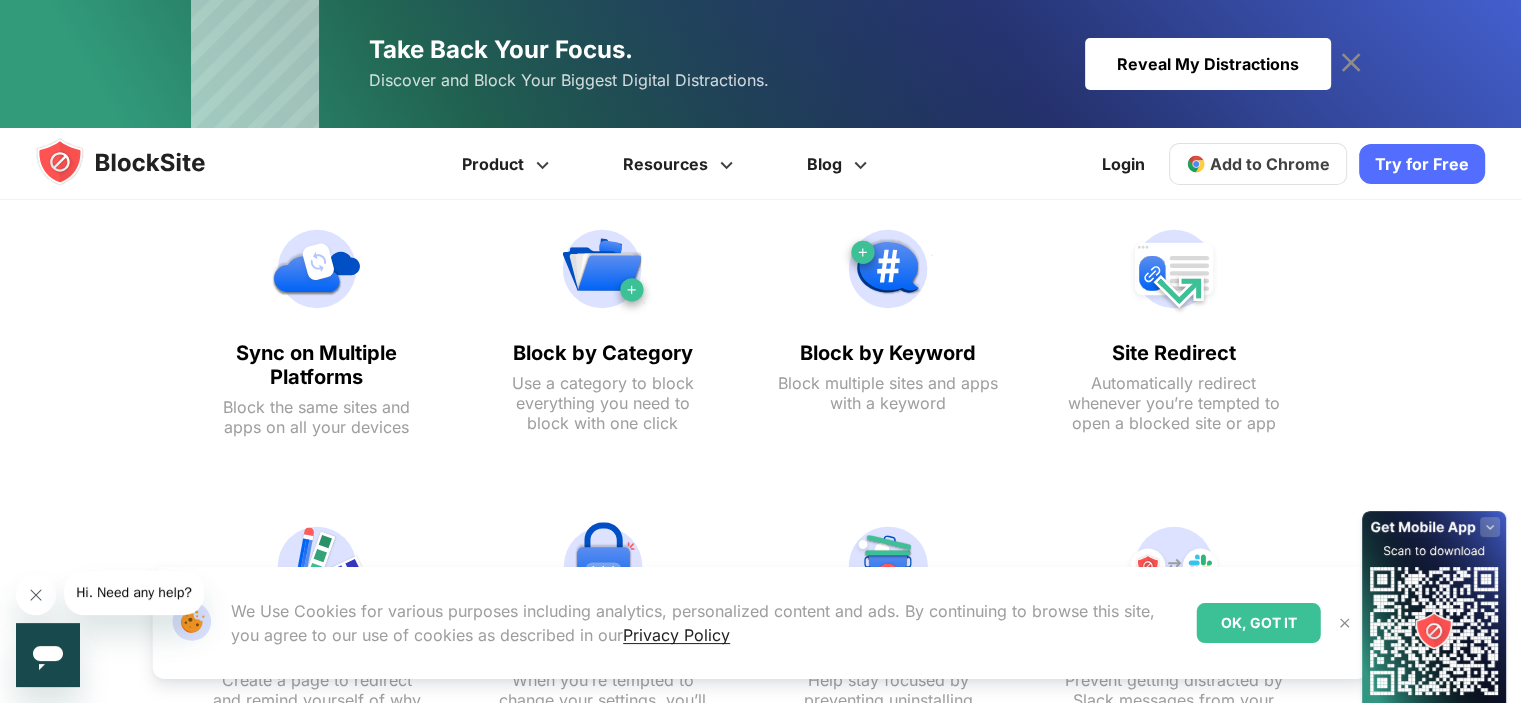 click at bounding box center [36, 595] 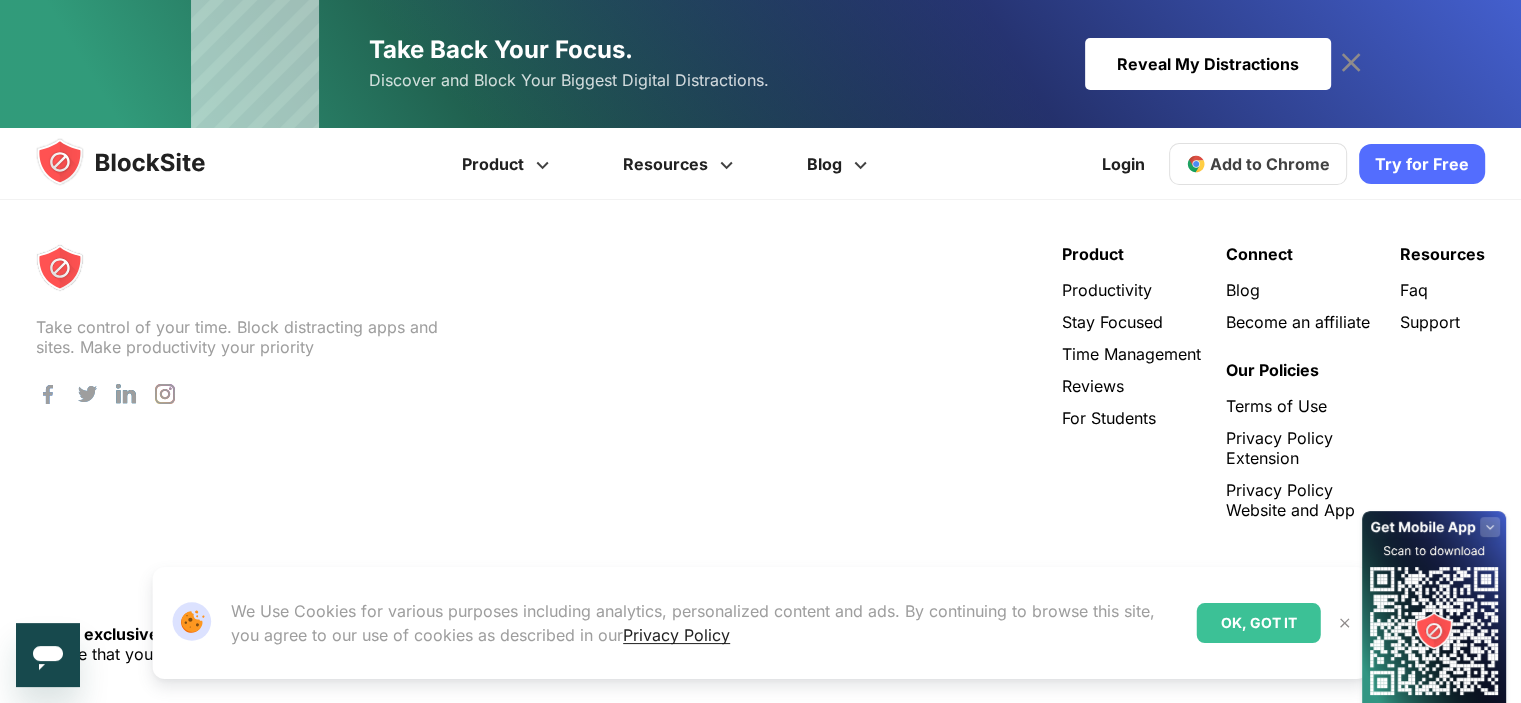 scroll, scrollTop: 4223, scrollLeft: 0, axis: vertical 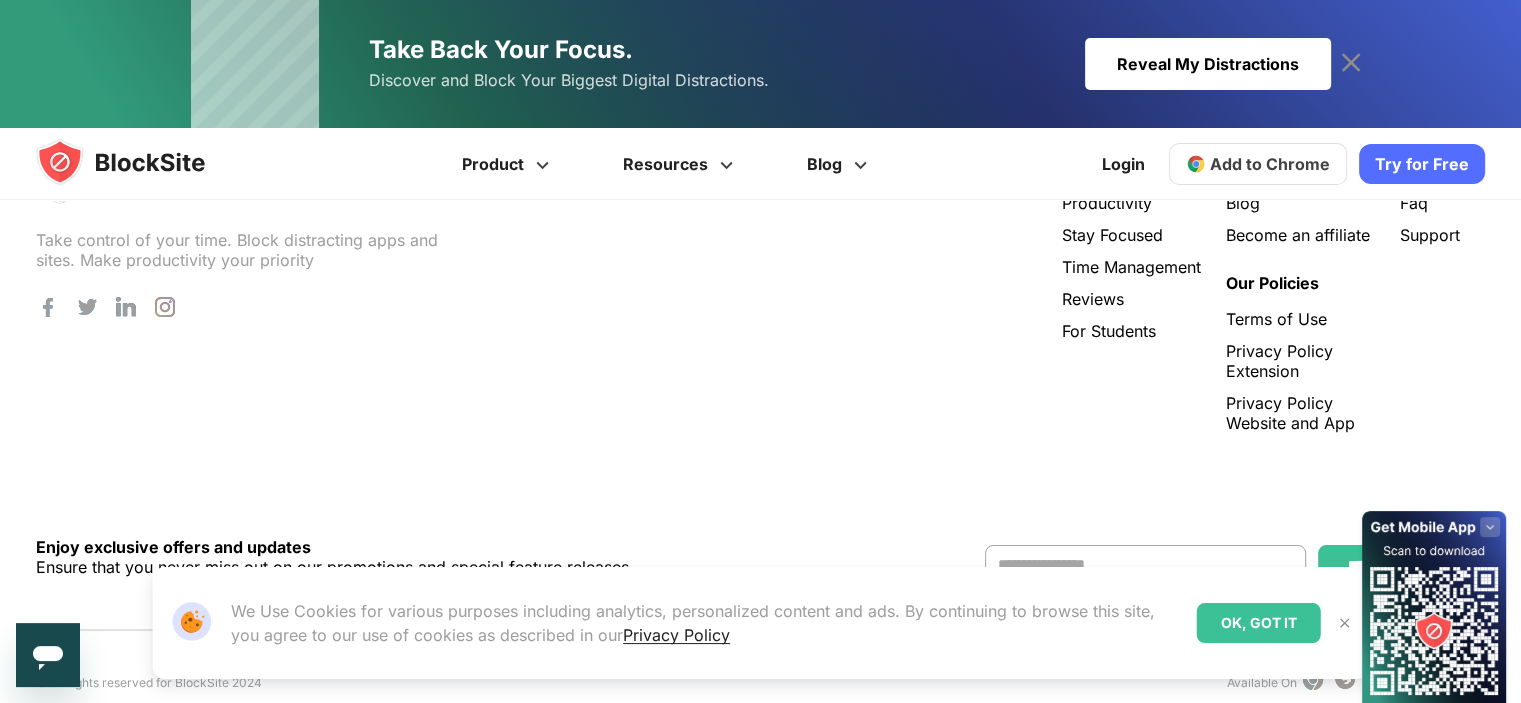 click on "Add to Chrome" at bounding box center (1270, 164) 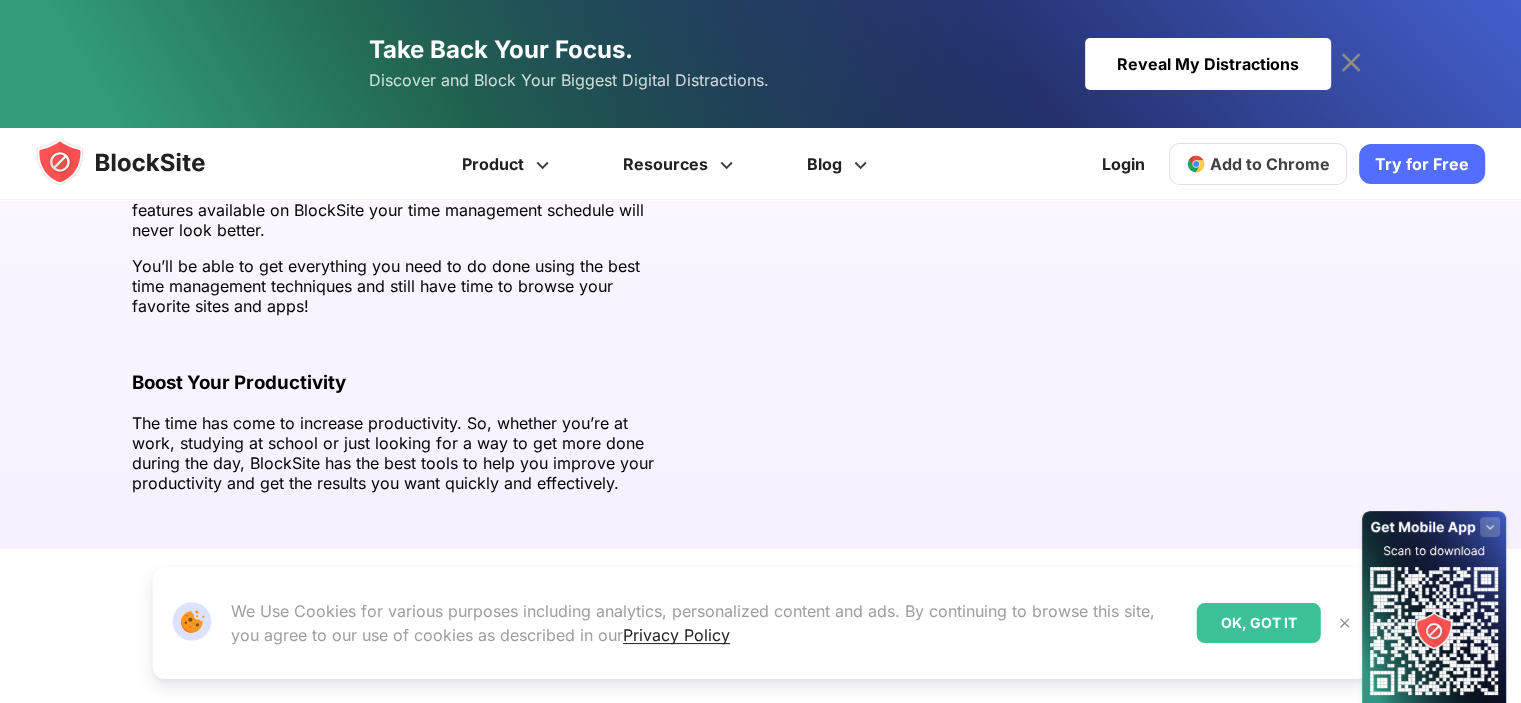 scroll, scrollTop: 0, scrollLeft: 0, axis: both 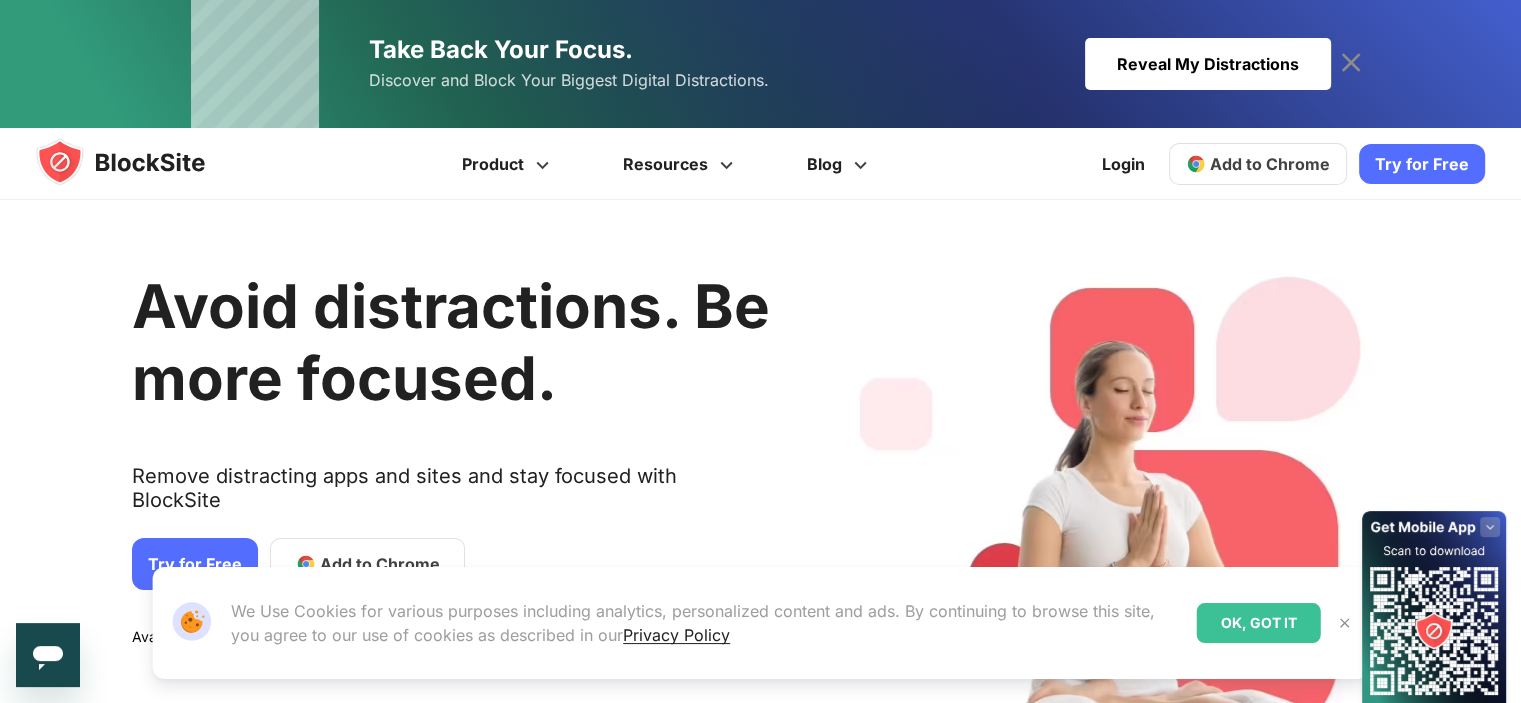 click 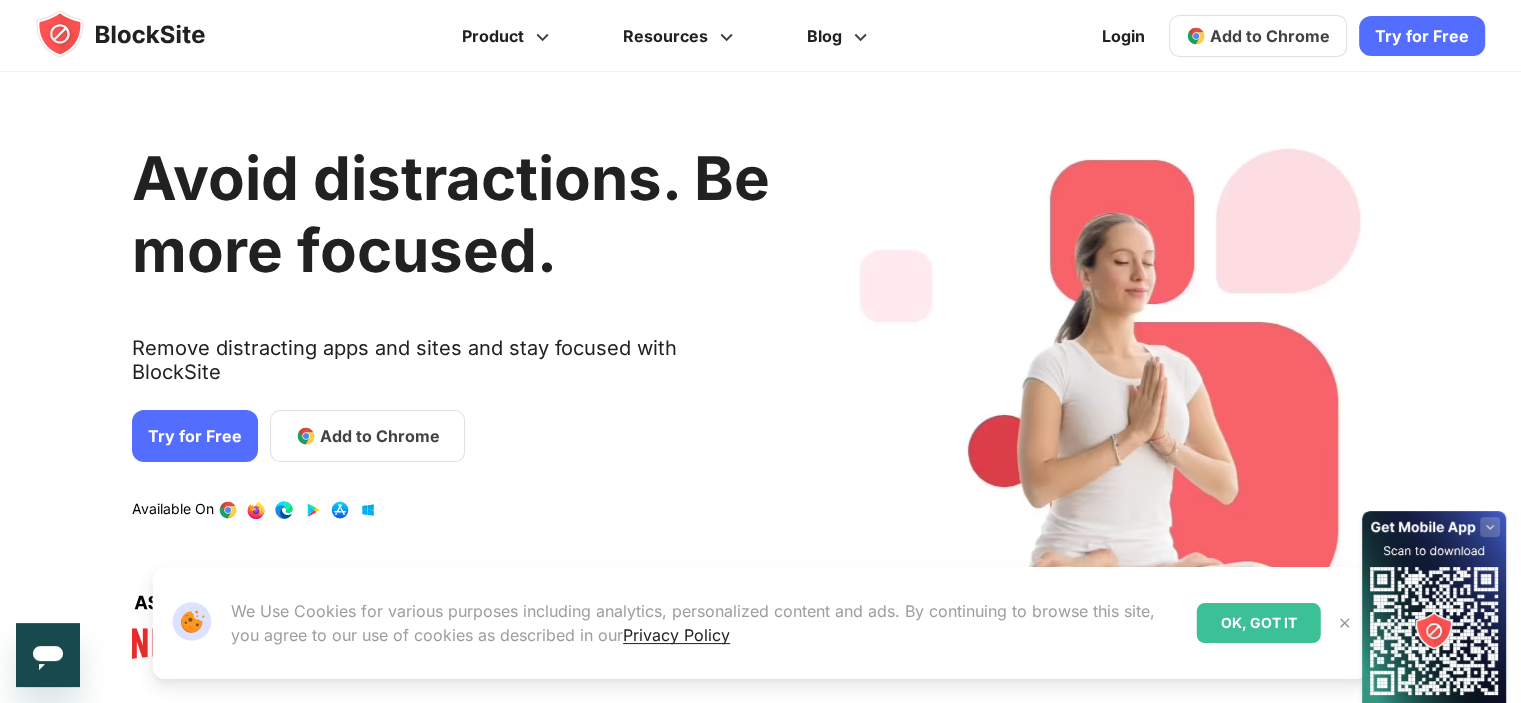 click on "Try for Free" at bounding box center (1422, 36) 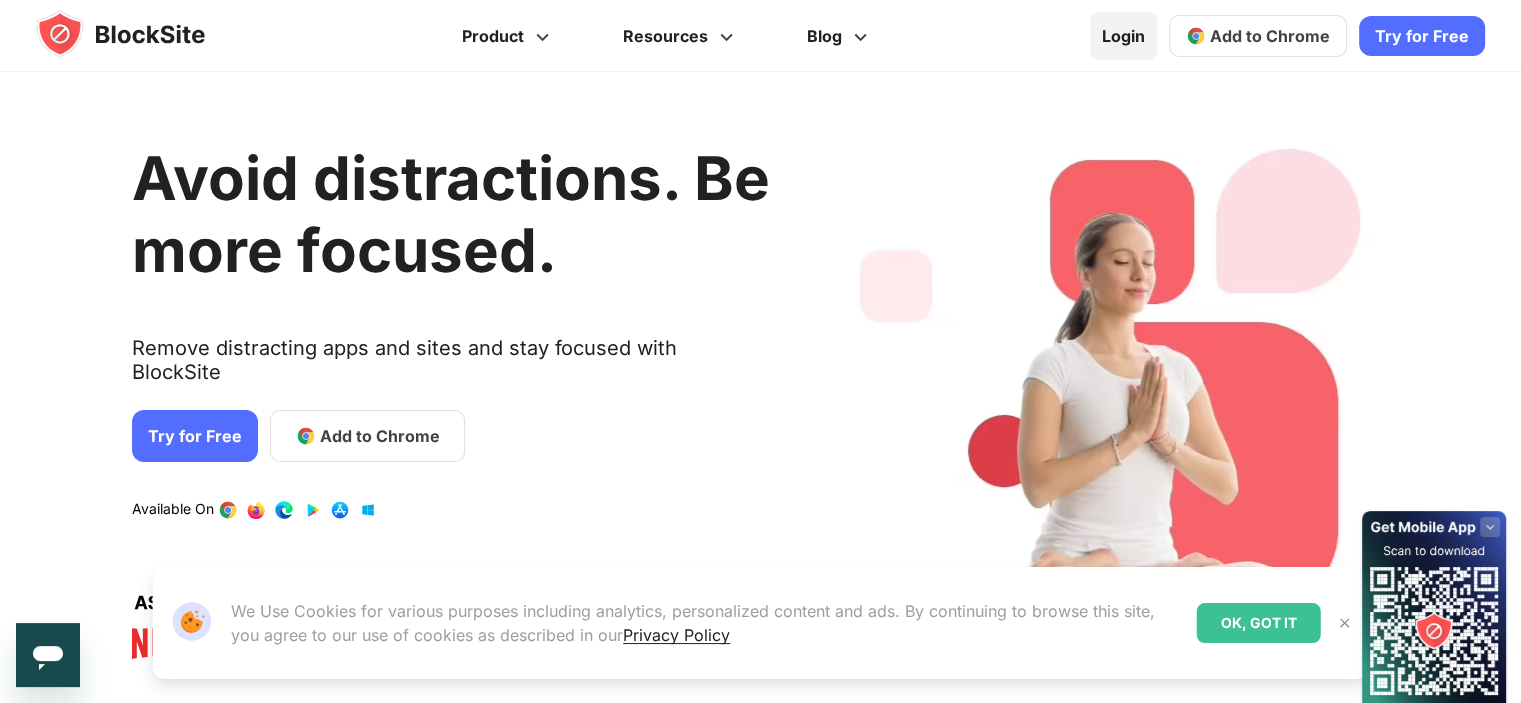 click on "Login" at bounding box center (1123, 36) 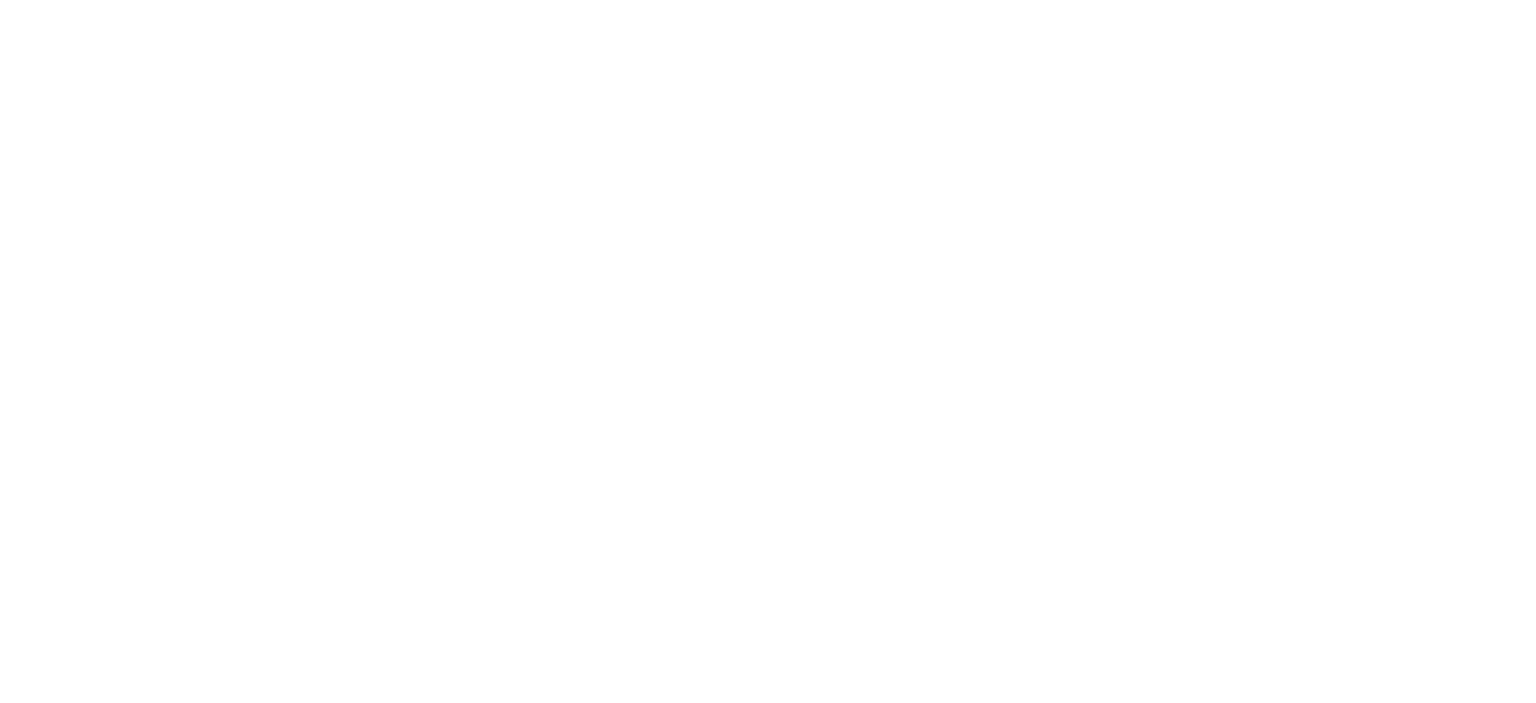 scroll, scrollTop: 0, scrollLeft: 0, axis: both 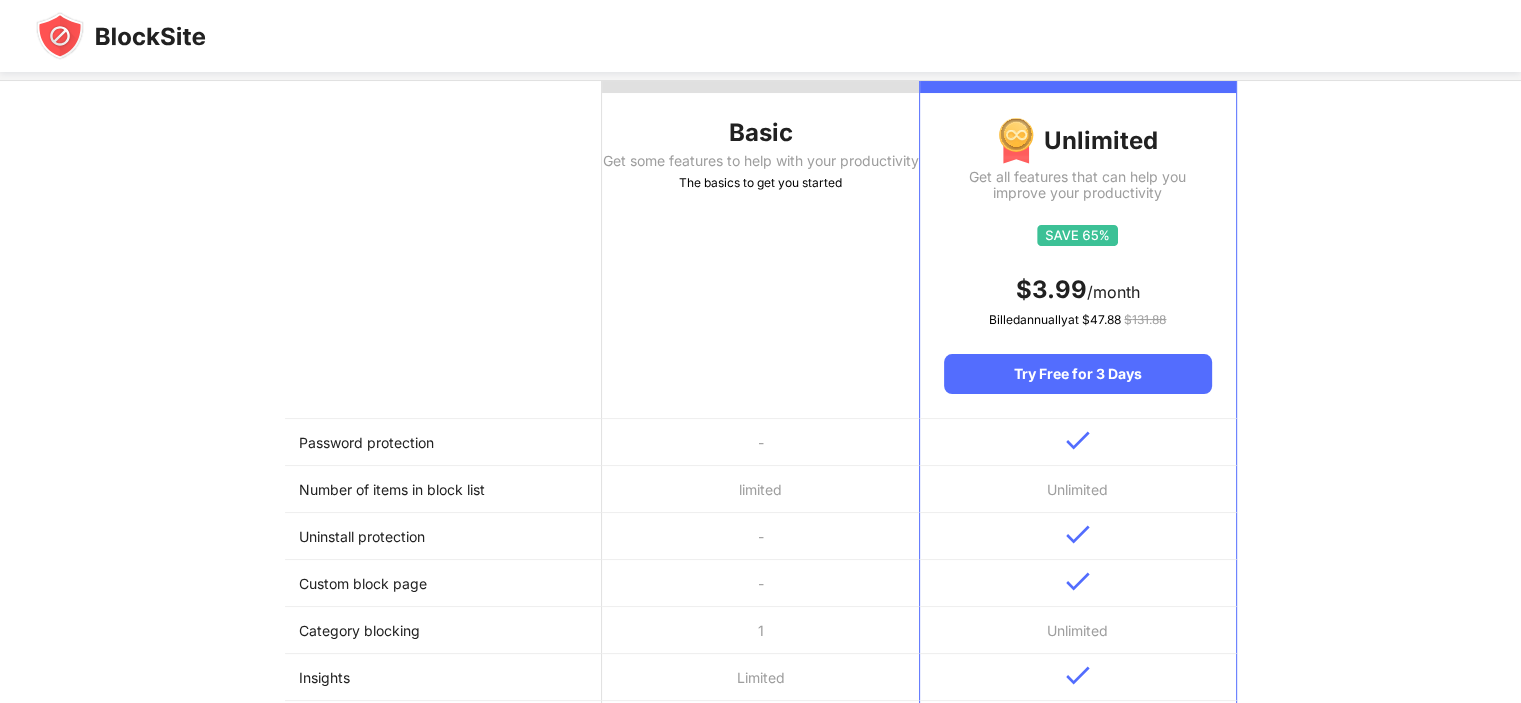click on "Get some features to help with your productivity" at bounding box center (760, 161) 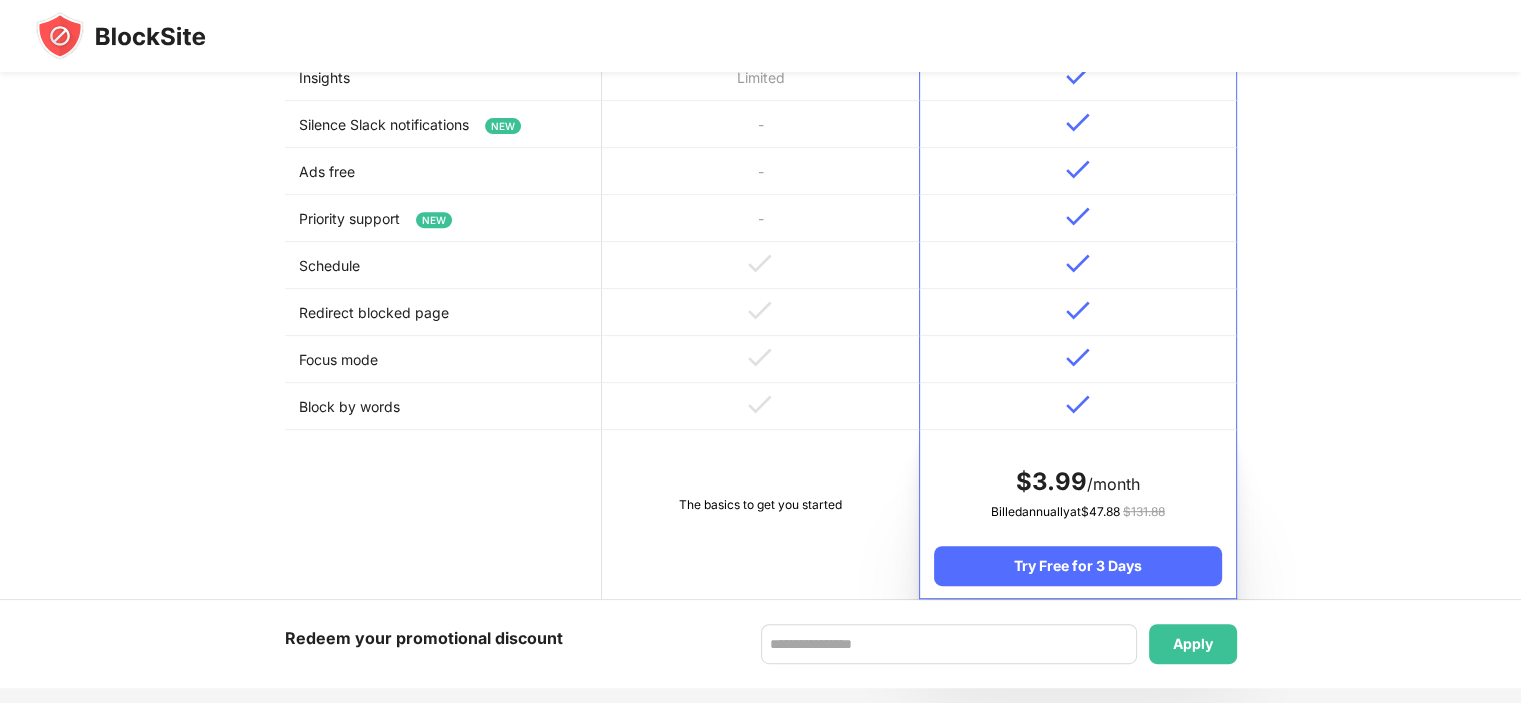 scroll, scrollTop: 1100, scrollLeft: 0, axis: vertical 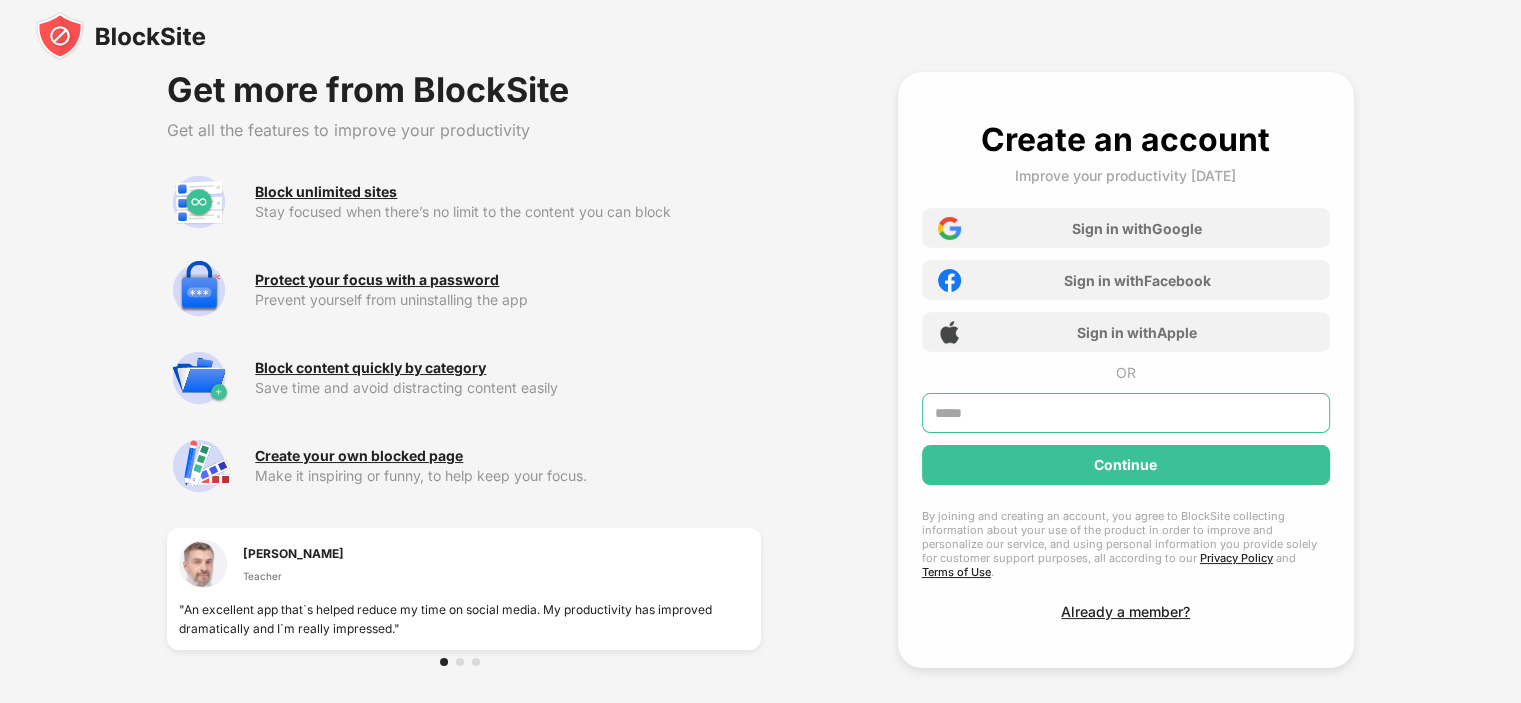 click at bounding box center (1126, 413) 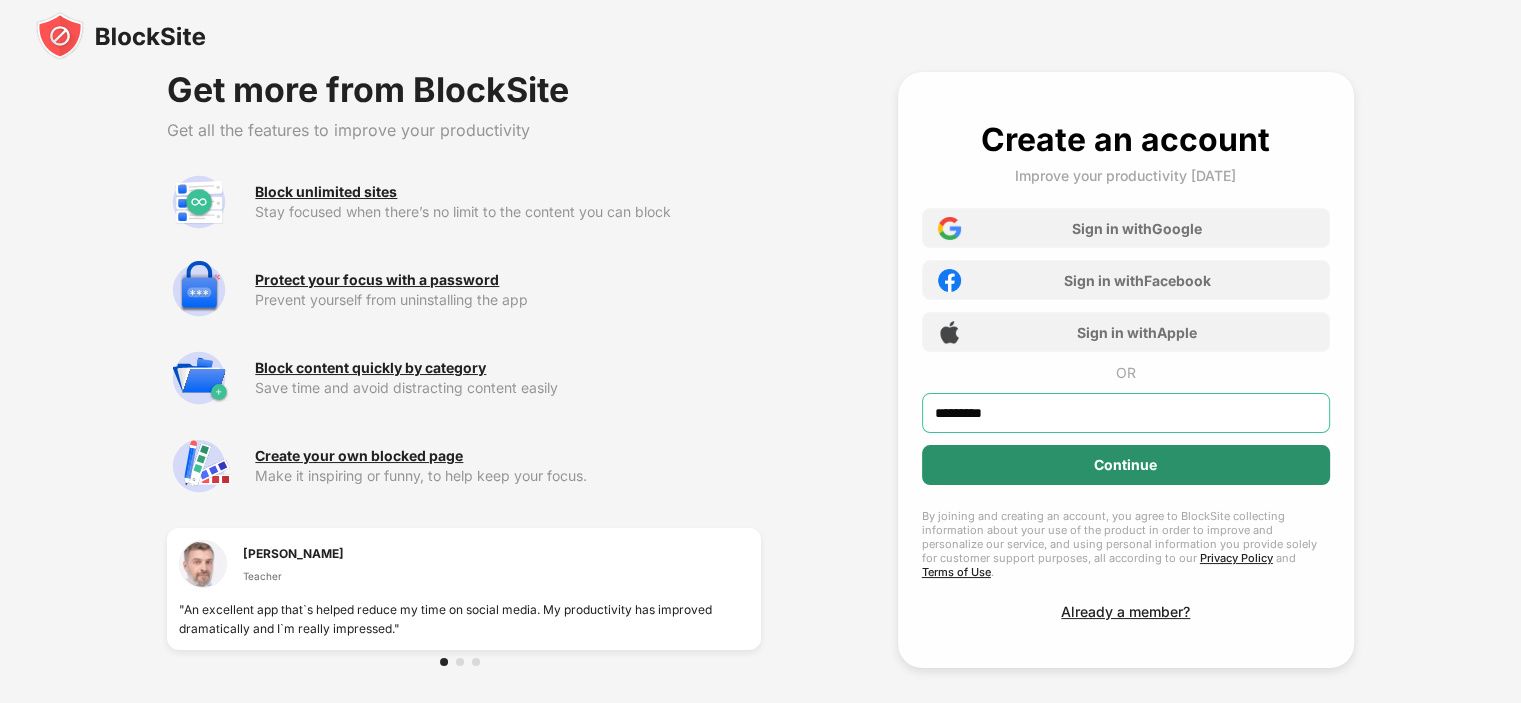type on "*********" 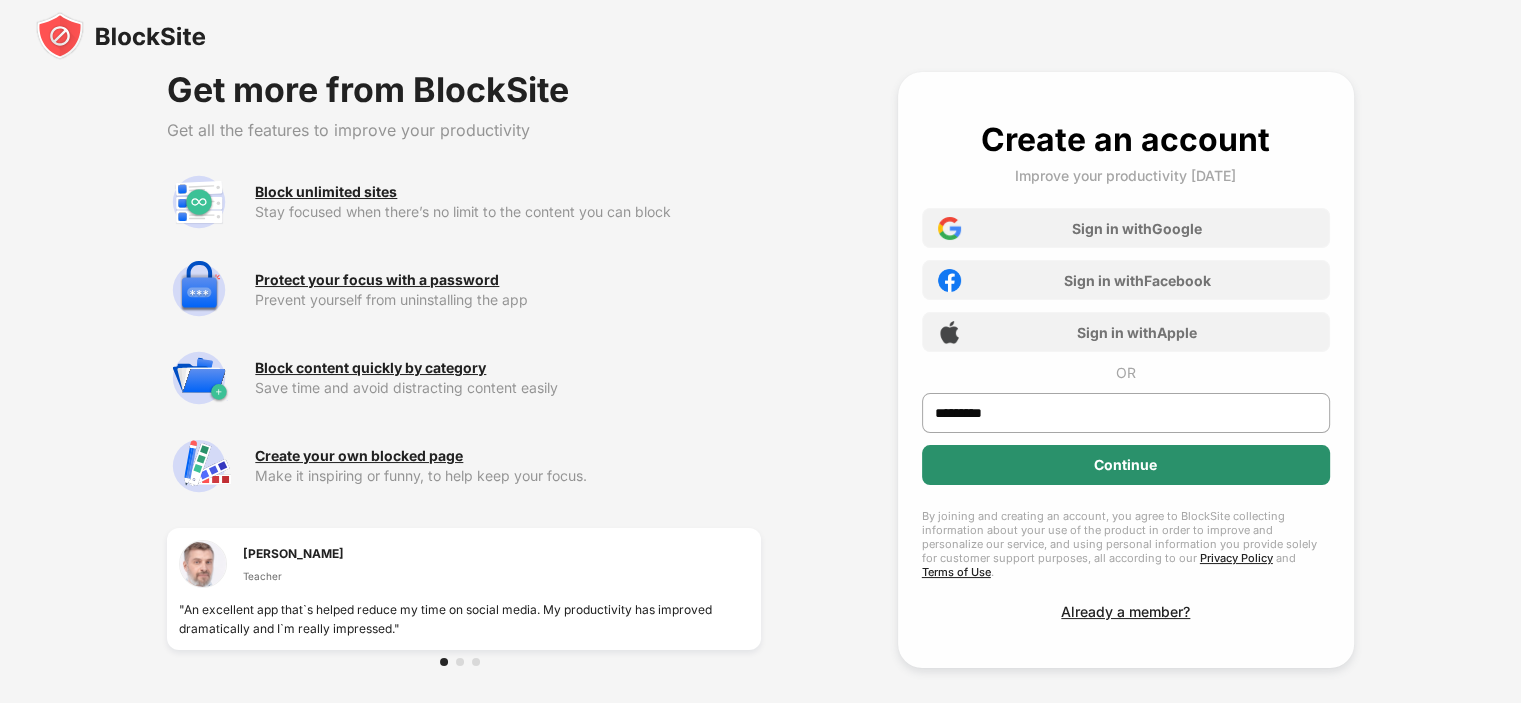click on "Create an account Improve your productivity today Sign in with  Google Sign in with  Facebook Sign in with  Apple OR ********* Continue By joining and creating an account, you agree to BlockSite collecting information about your use of the product in order to improve and personalize our service, and using personal information you provide solely for customer support purposes, all according to our   Privacy Policy   and   Terms of Use . Already a member?" at bounding box center [1126, 370] 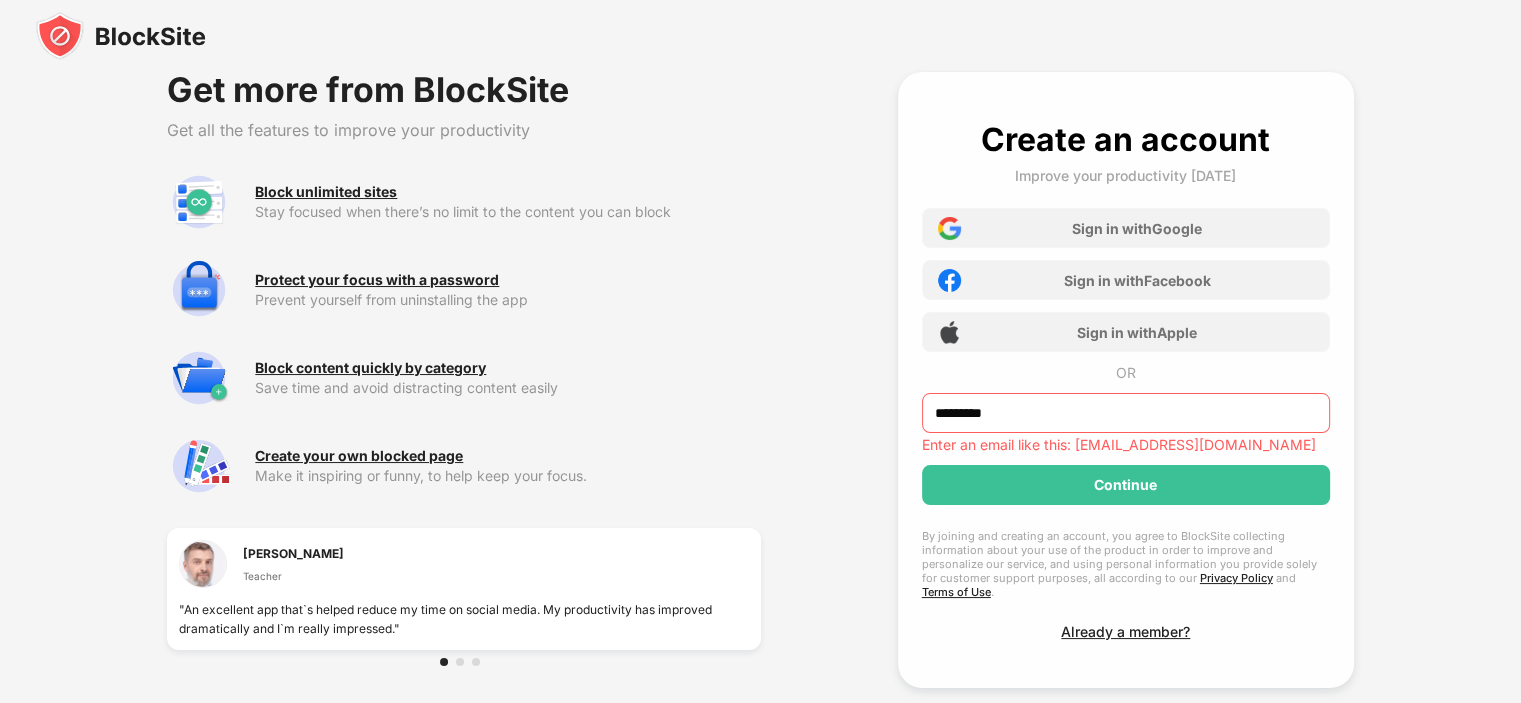 click on "*********" at bounding box center (1126, 413) 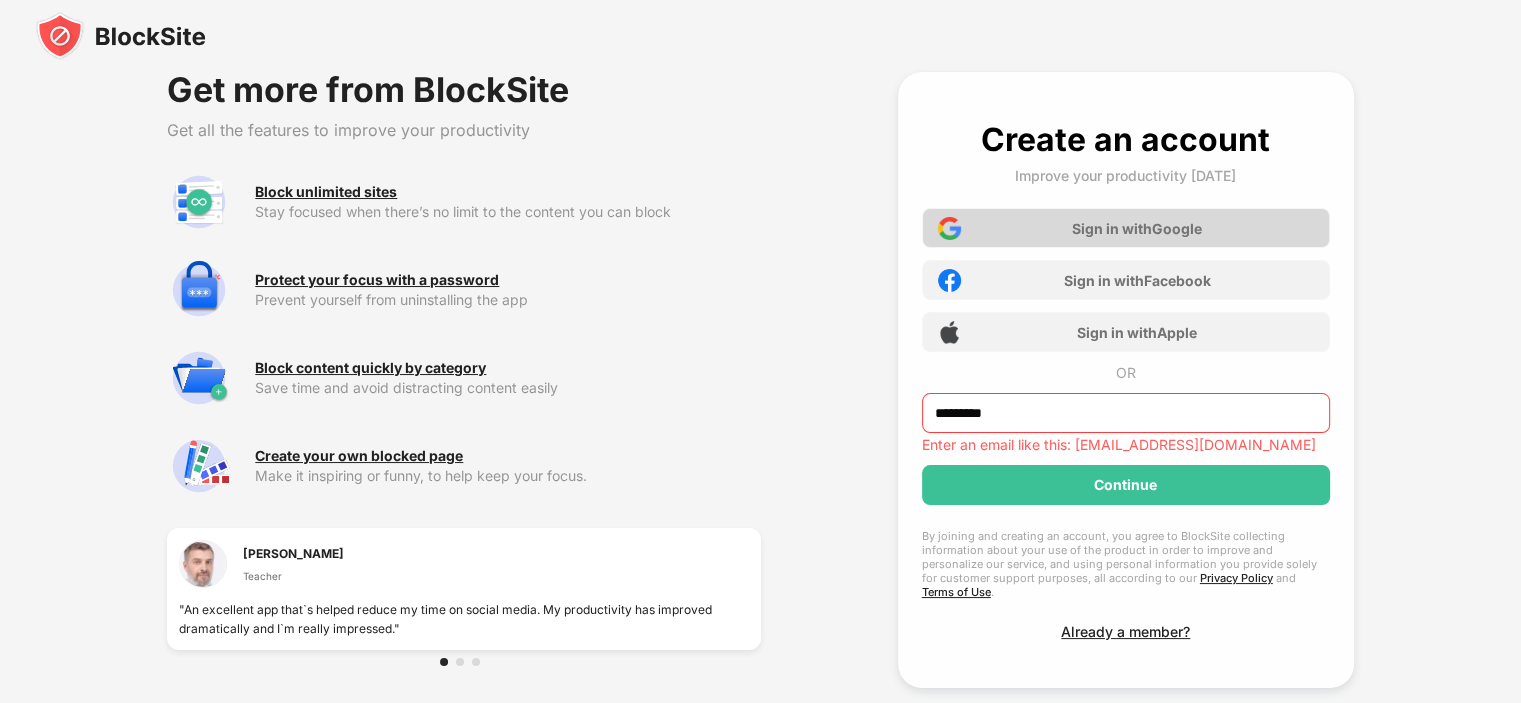click on "Sign in with  Google" at bounding box center [1137, 228] 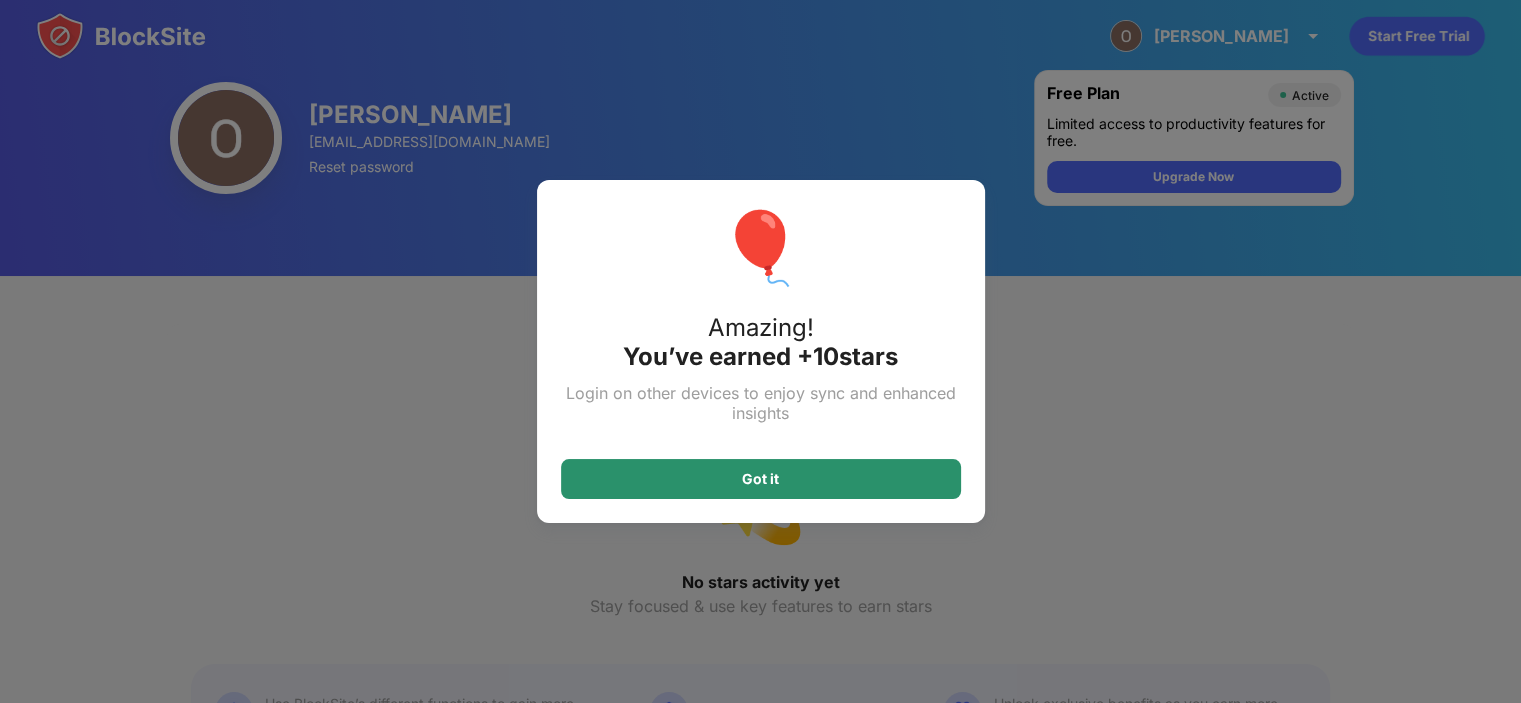click on "Got it" at bounding box center (761, 479) 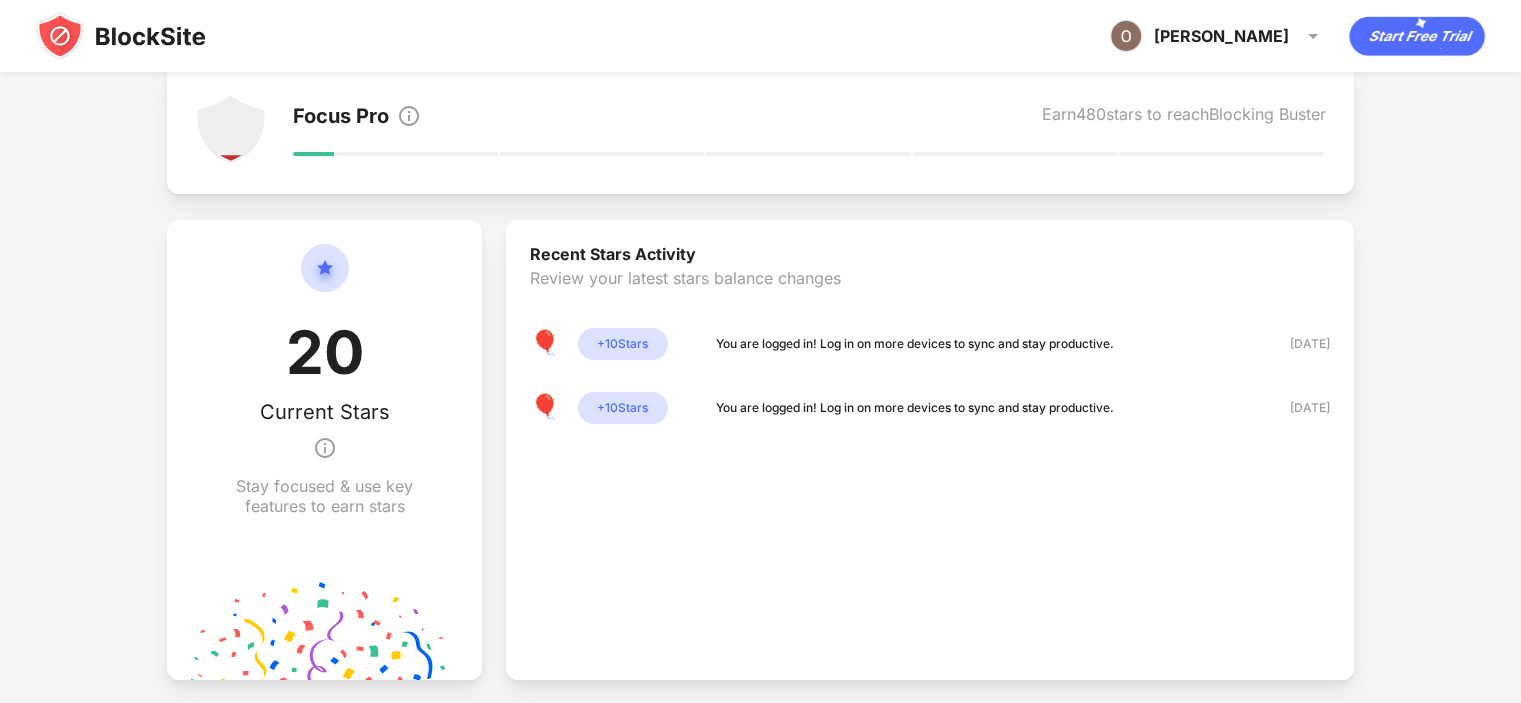 scroll, scrollTop: 0, scrollLeft: 0, axis: both 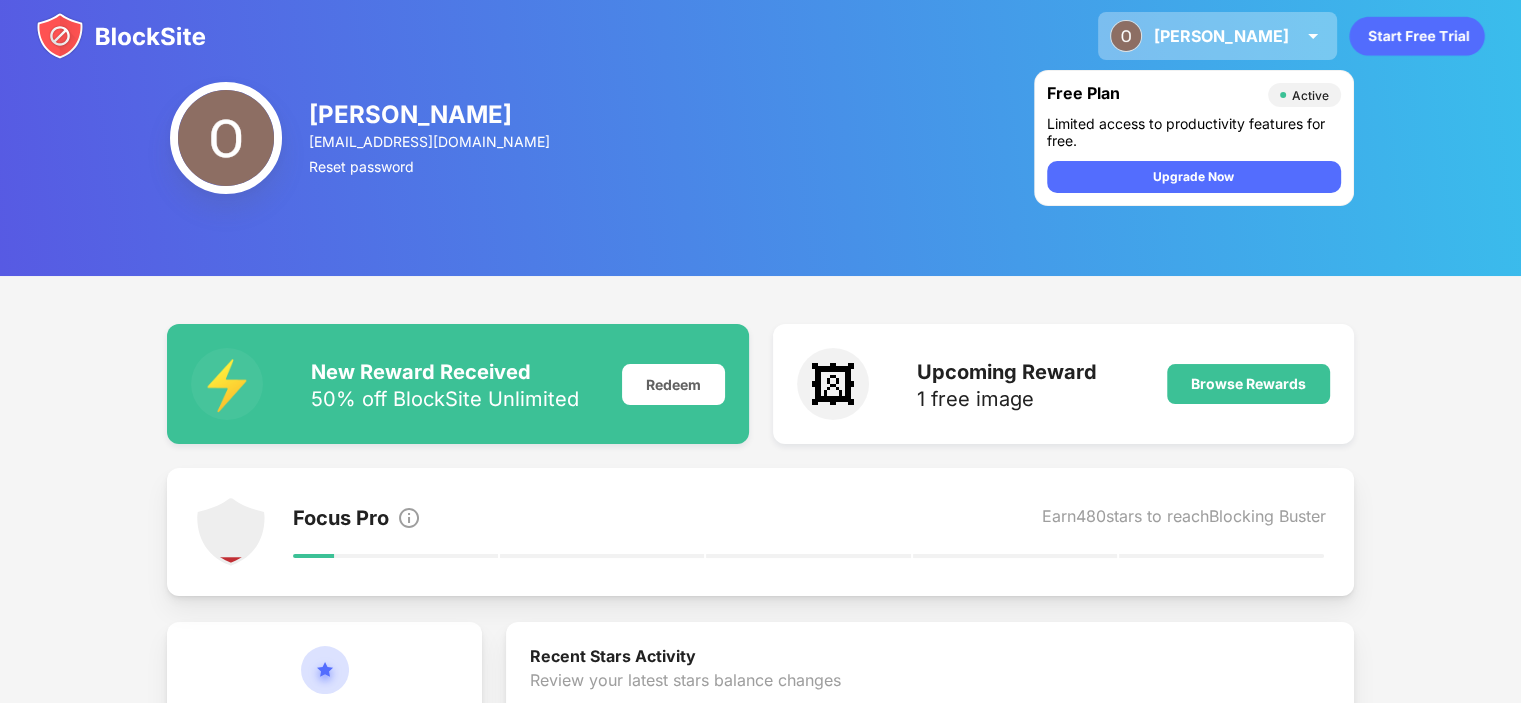 click on "Oleg" at bounding box center [1221, 36] 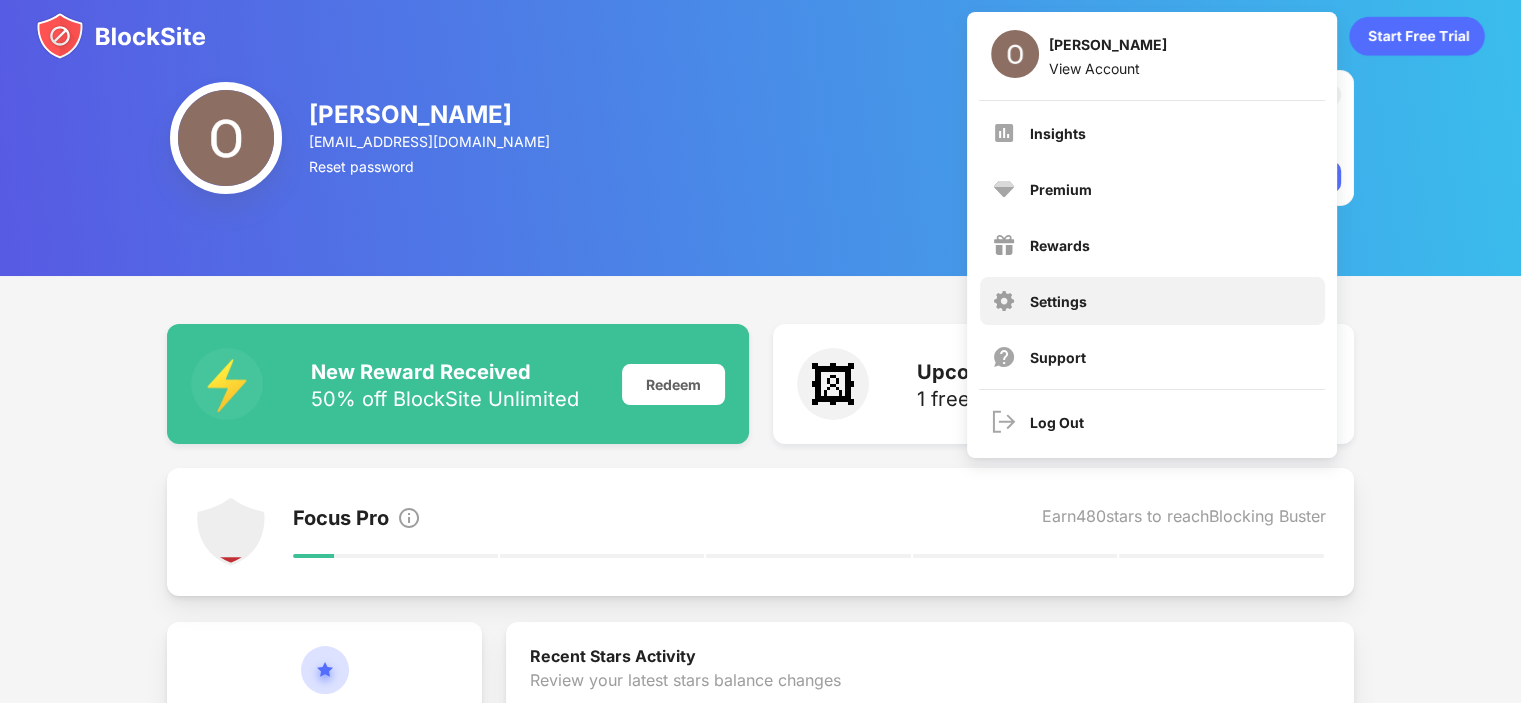 click on "Settings" at bounding box center (1058, 301) 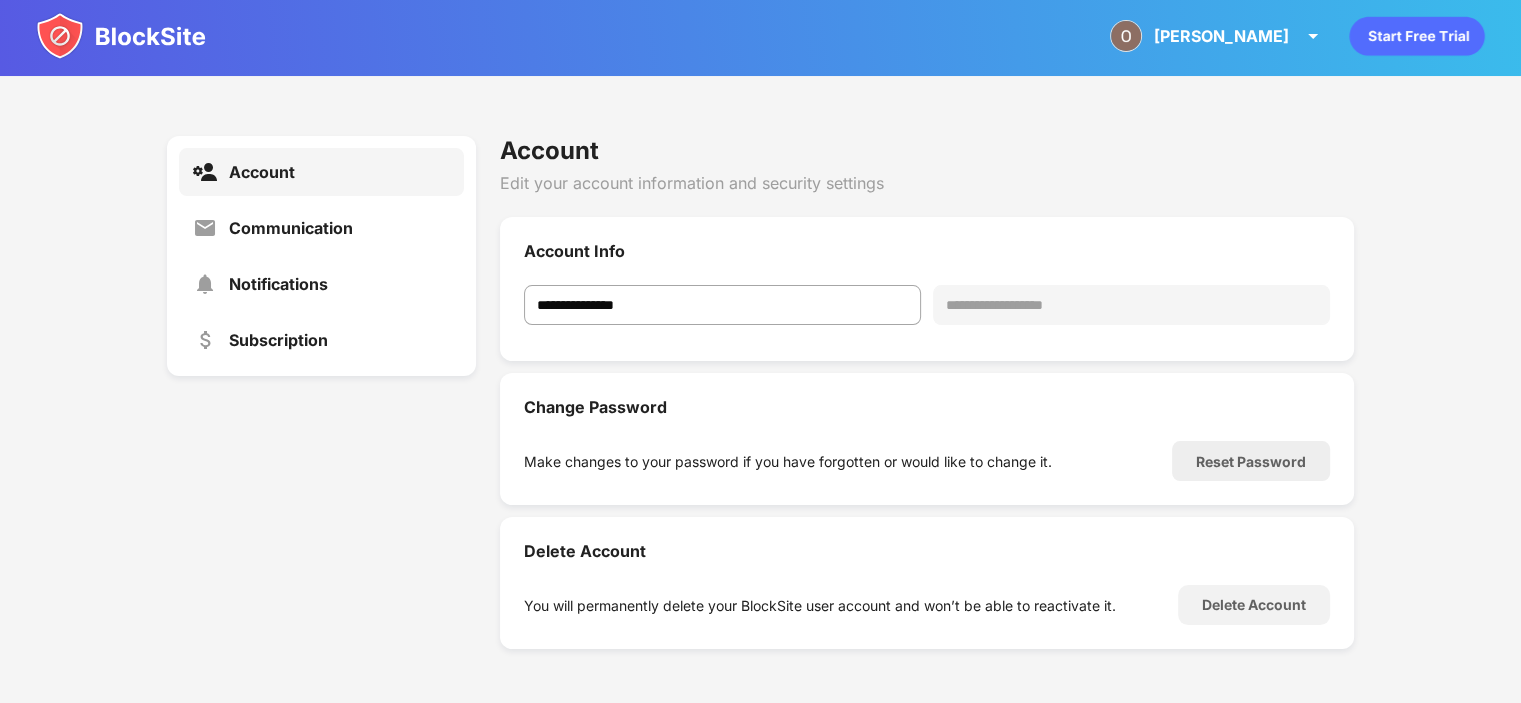 scroll, scrollTop: 202, scrollLeft: 0, axis: vertical 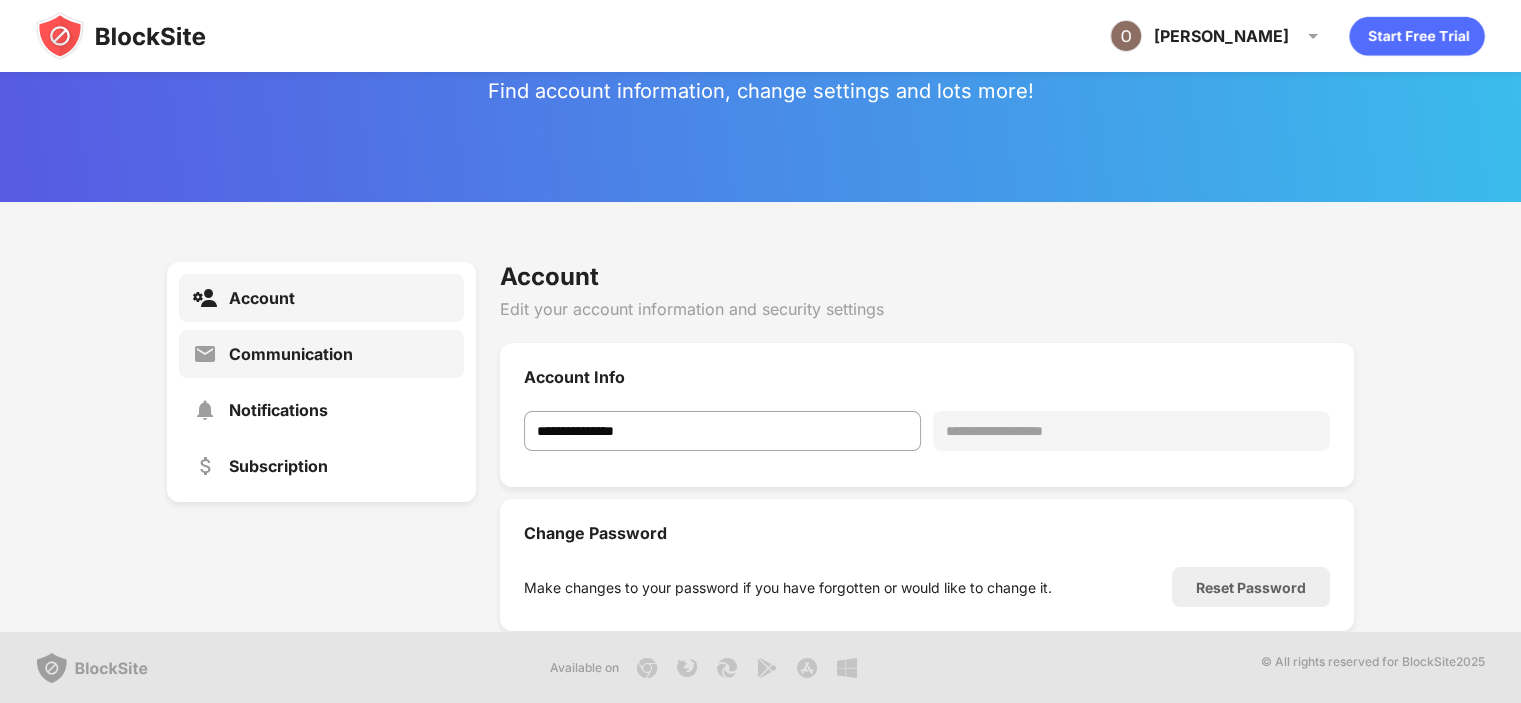 click on "Communication" at bounding box center [291, 354] 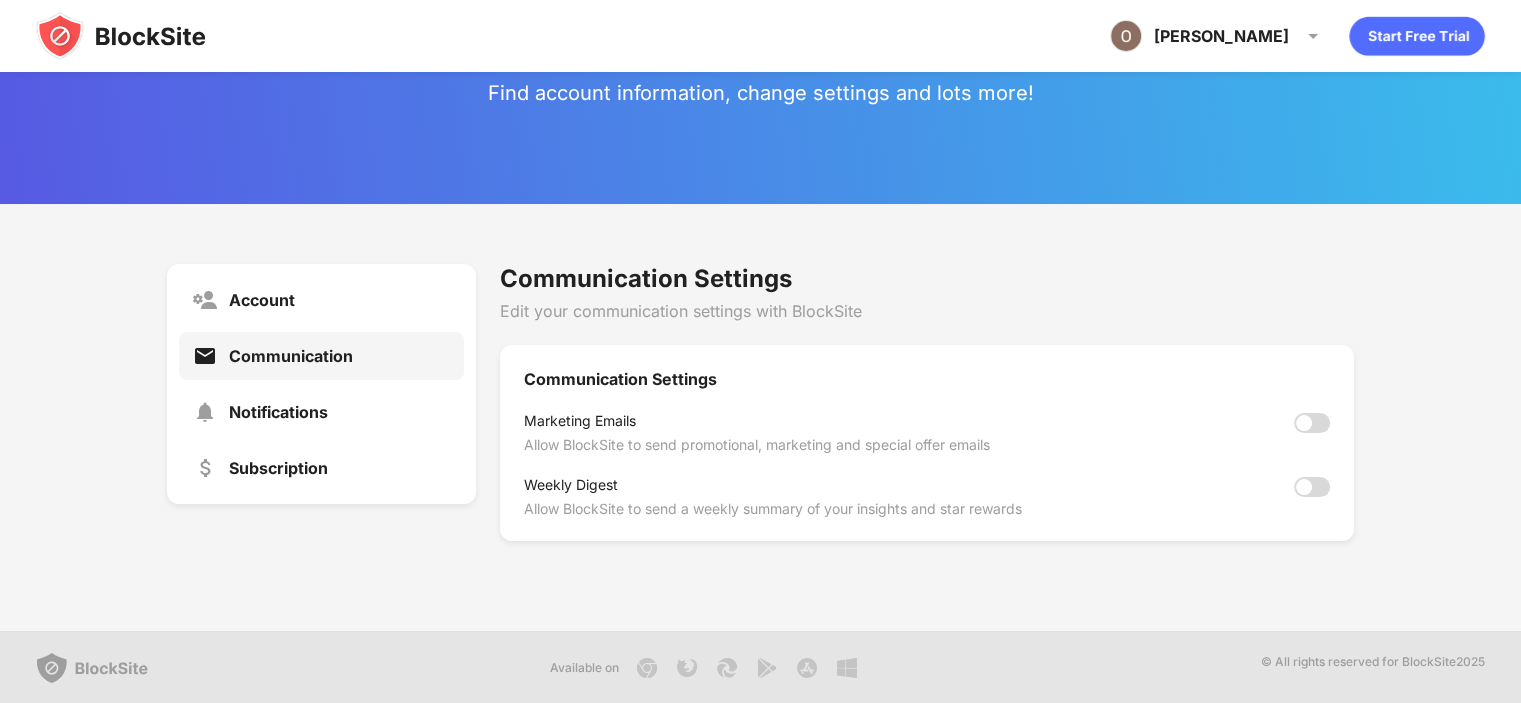 scroll, scrollTop: 0, scrollLeft: 0, axis: both 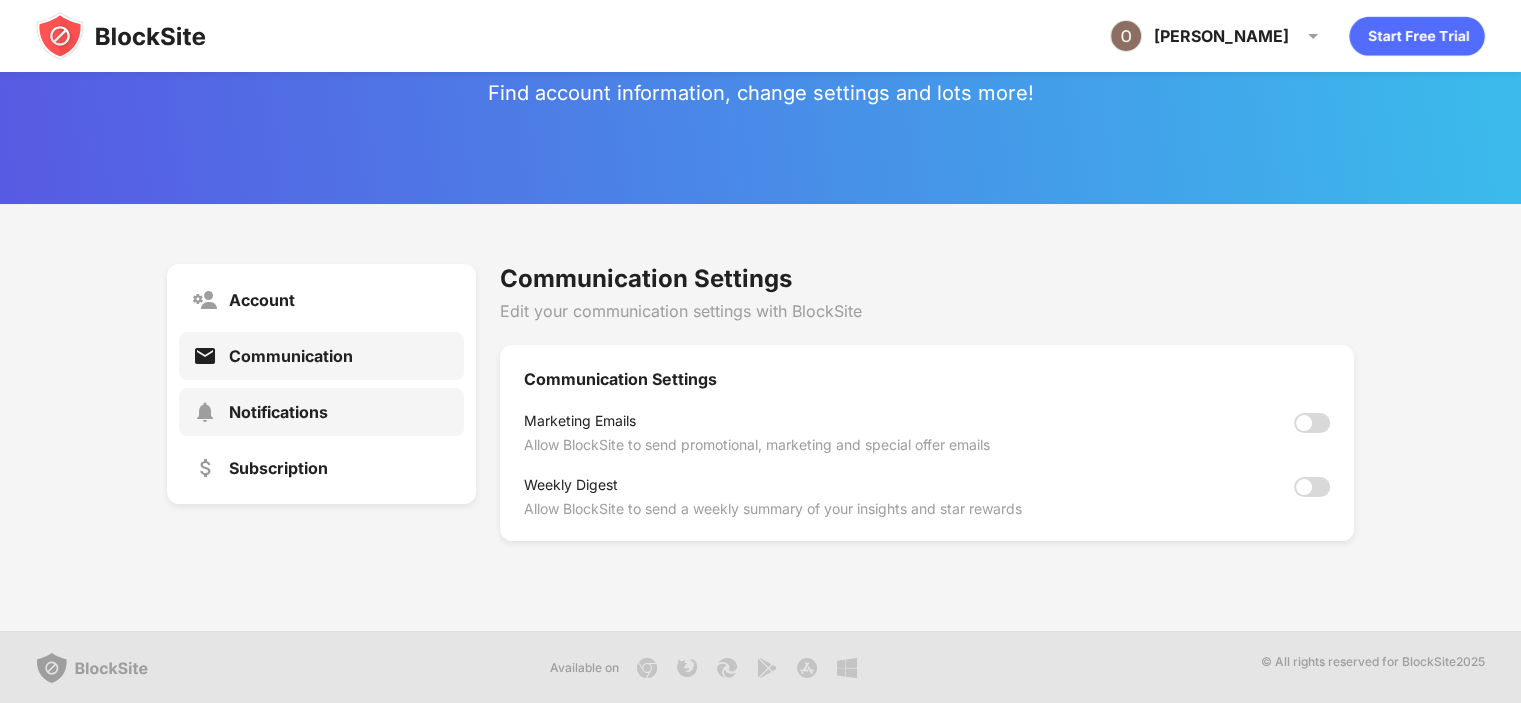 click on "Notifications" at bounding box center (321, 412) 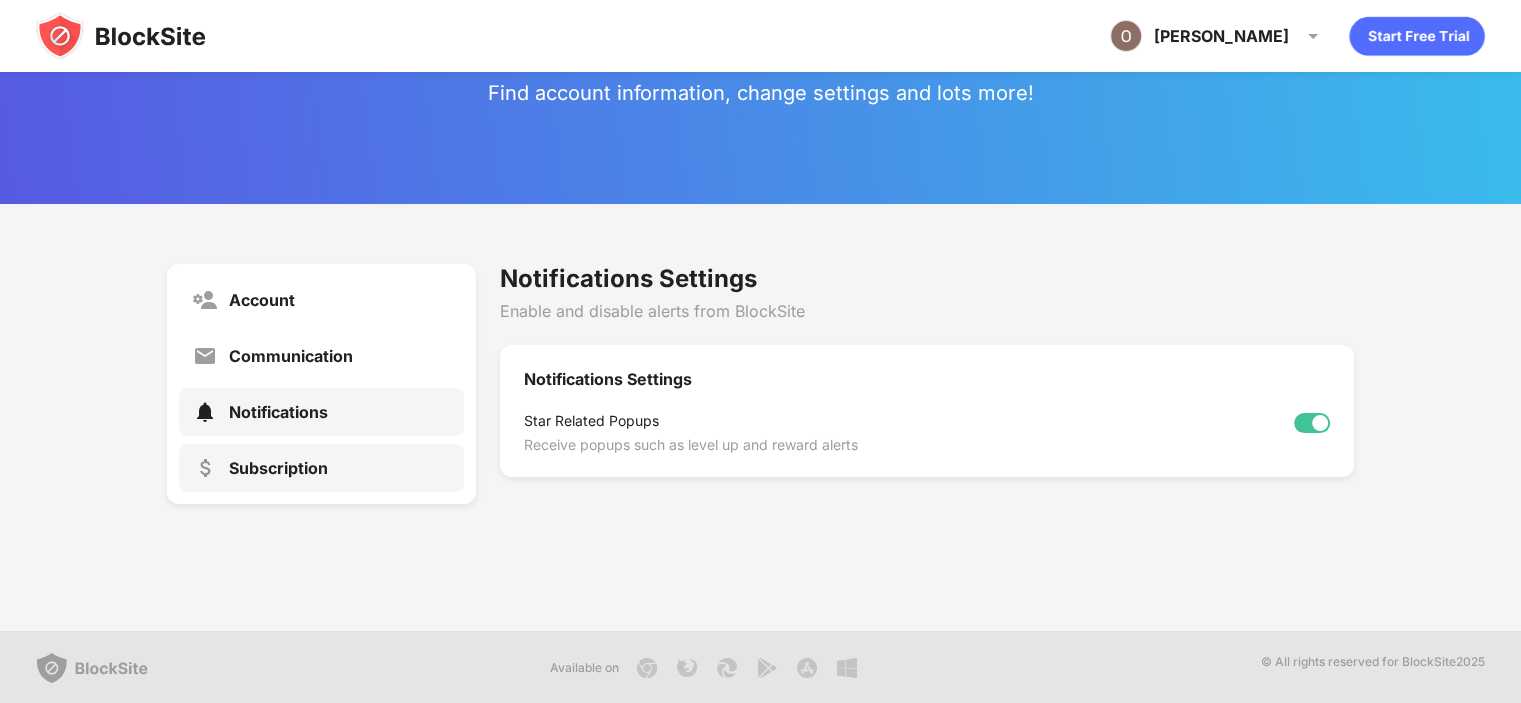 click on "Subscription" at bounding box center [278, 468] 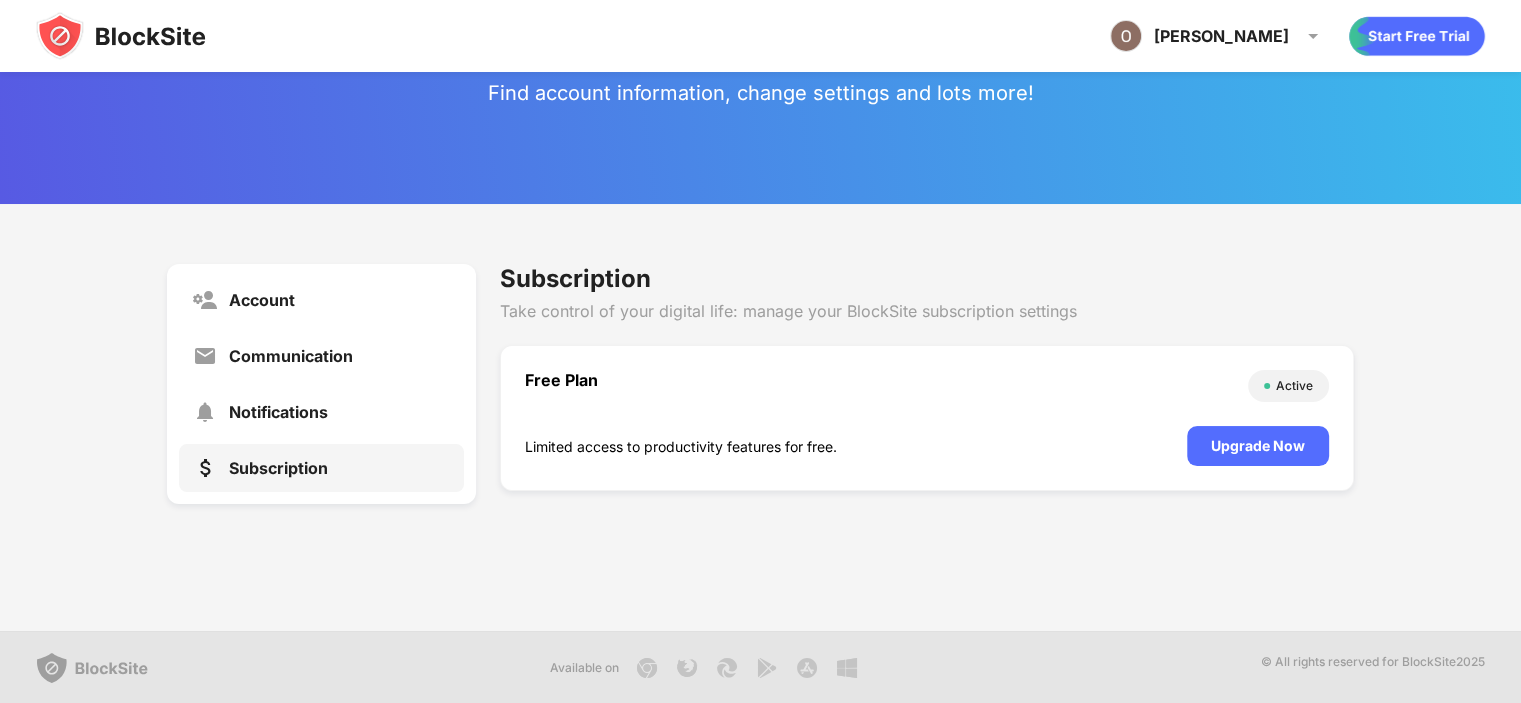 click on "Limited access to productivity features for free." at bounding box center [856, 446] 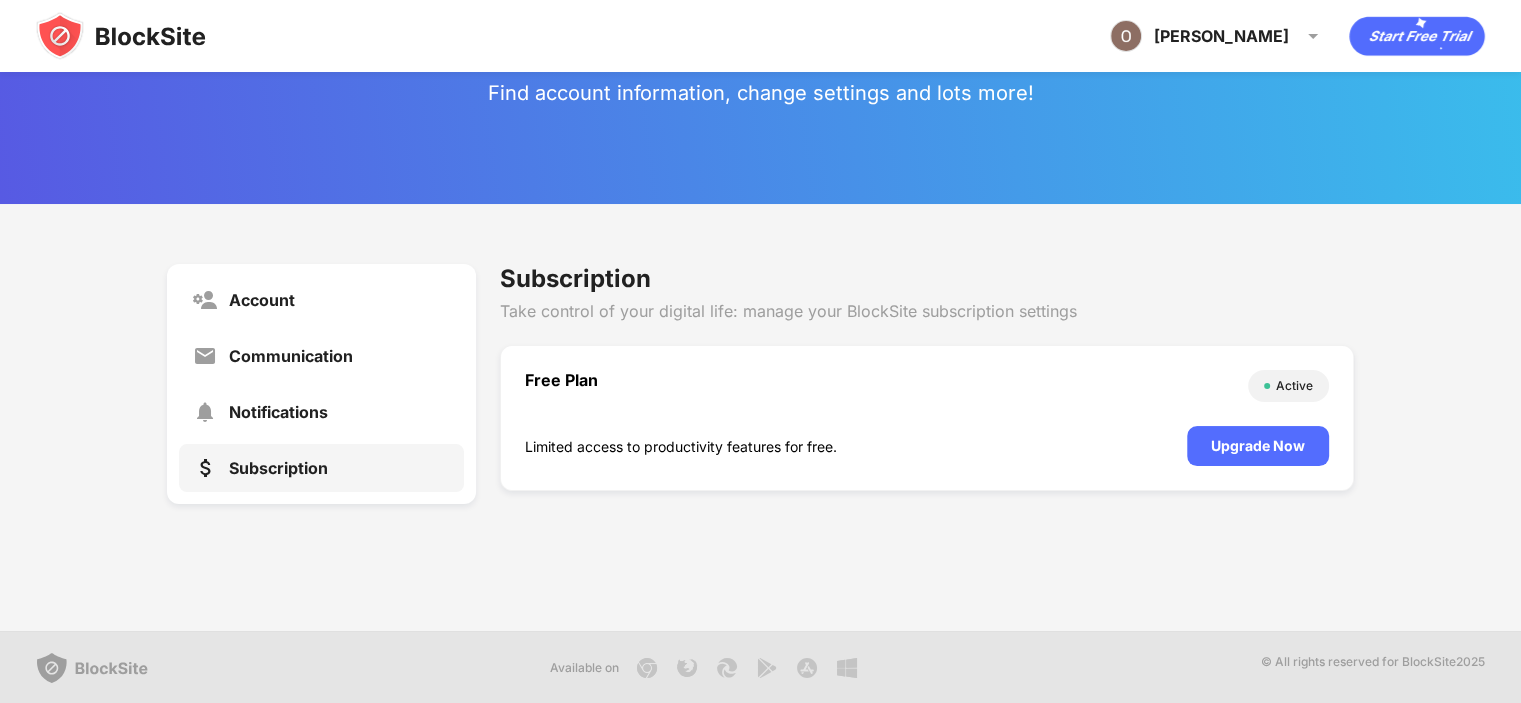 click on "Limited access to productivity features for free." at bounding box center (856, 446) 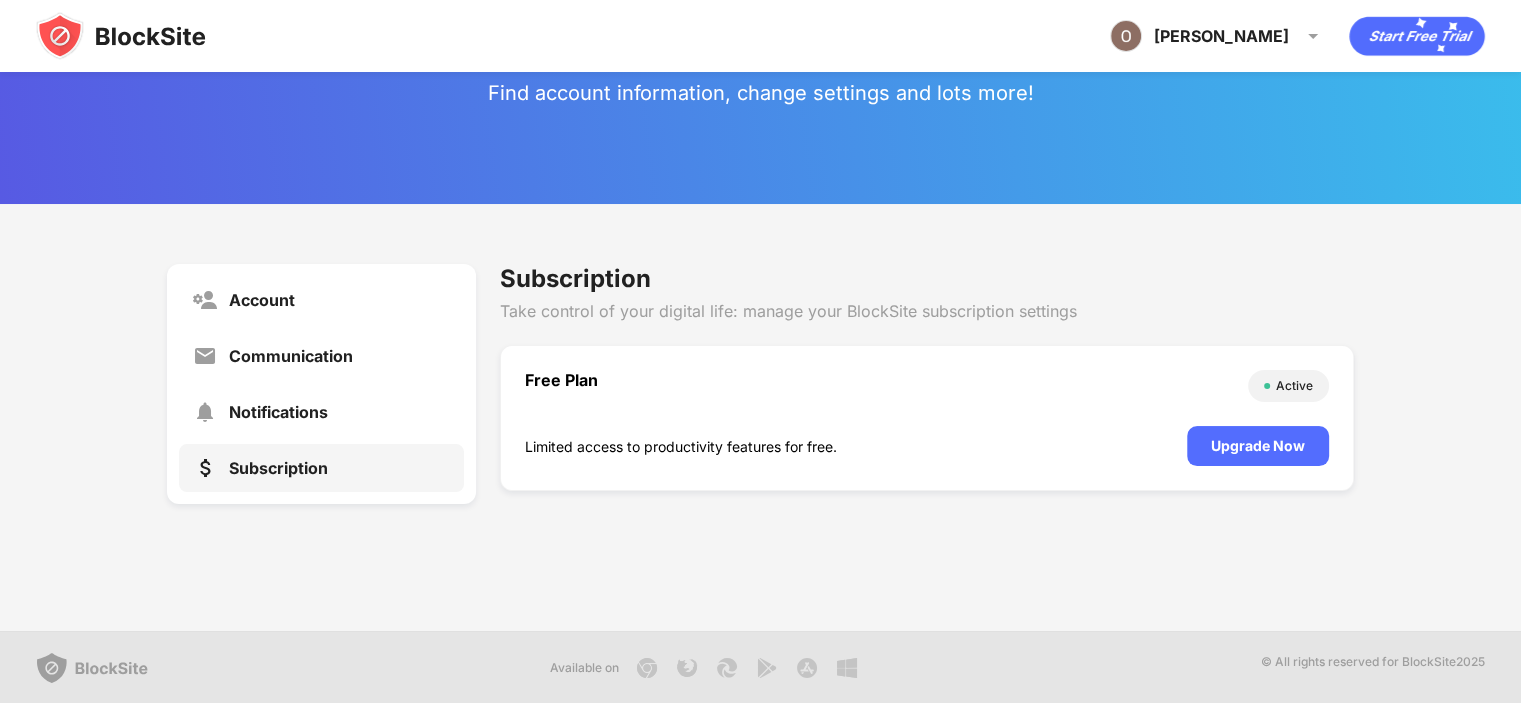 click on "Limited access to productivity features for free." at bounding box center [856, 446] 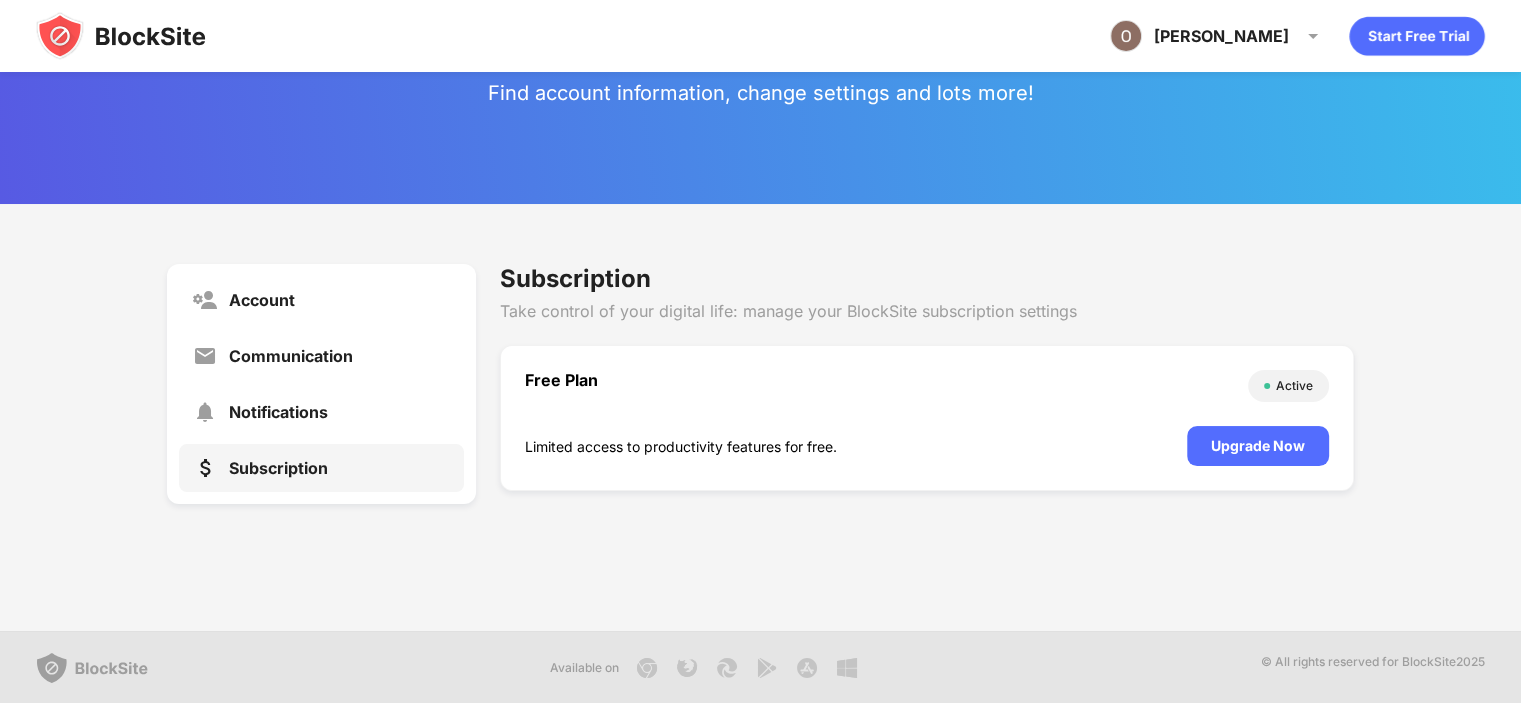 click on "Limited access to productivity features for free." at bounding box center (856, 446) 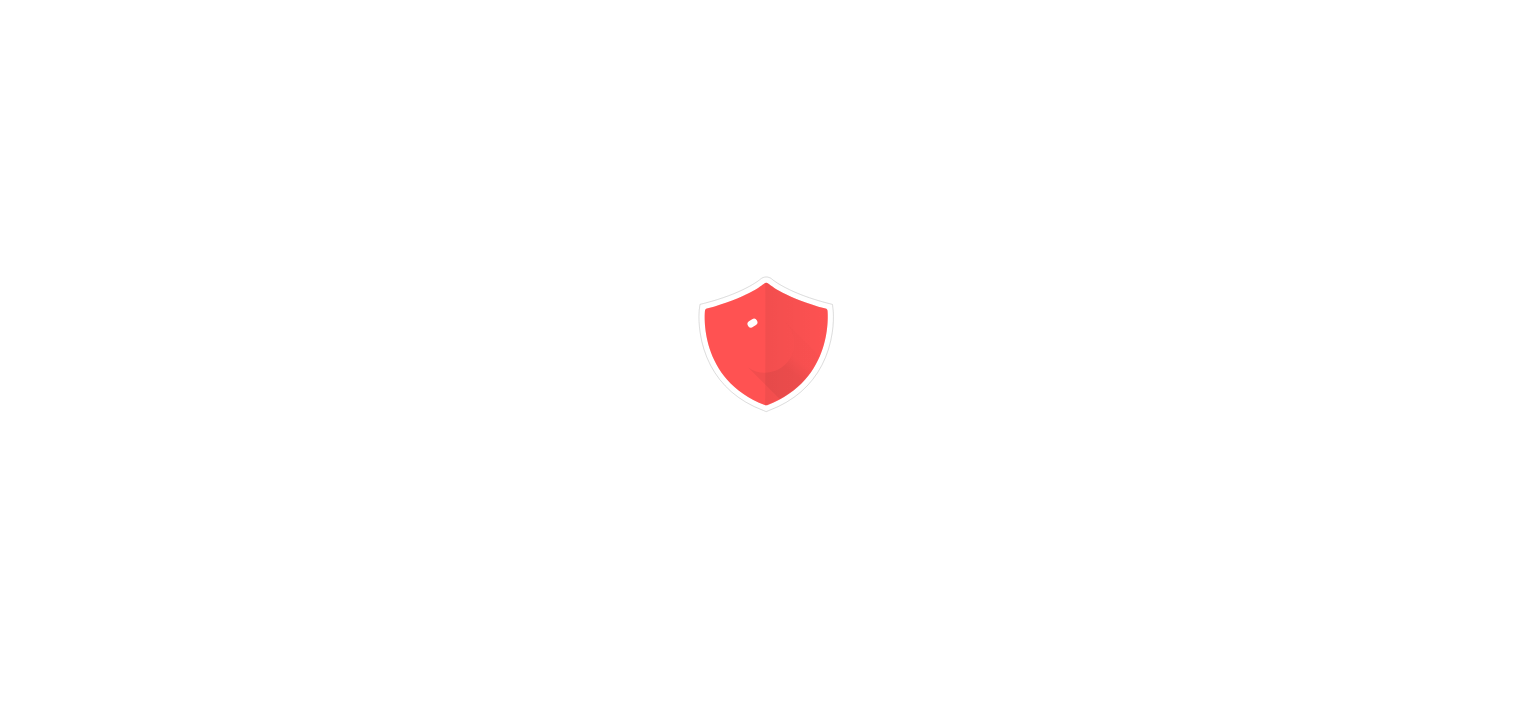 scroll, scrollTop: 0, scrollLeft: 0, axis: both 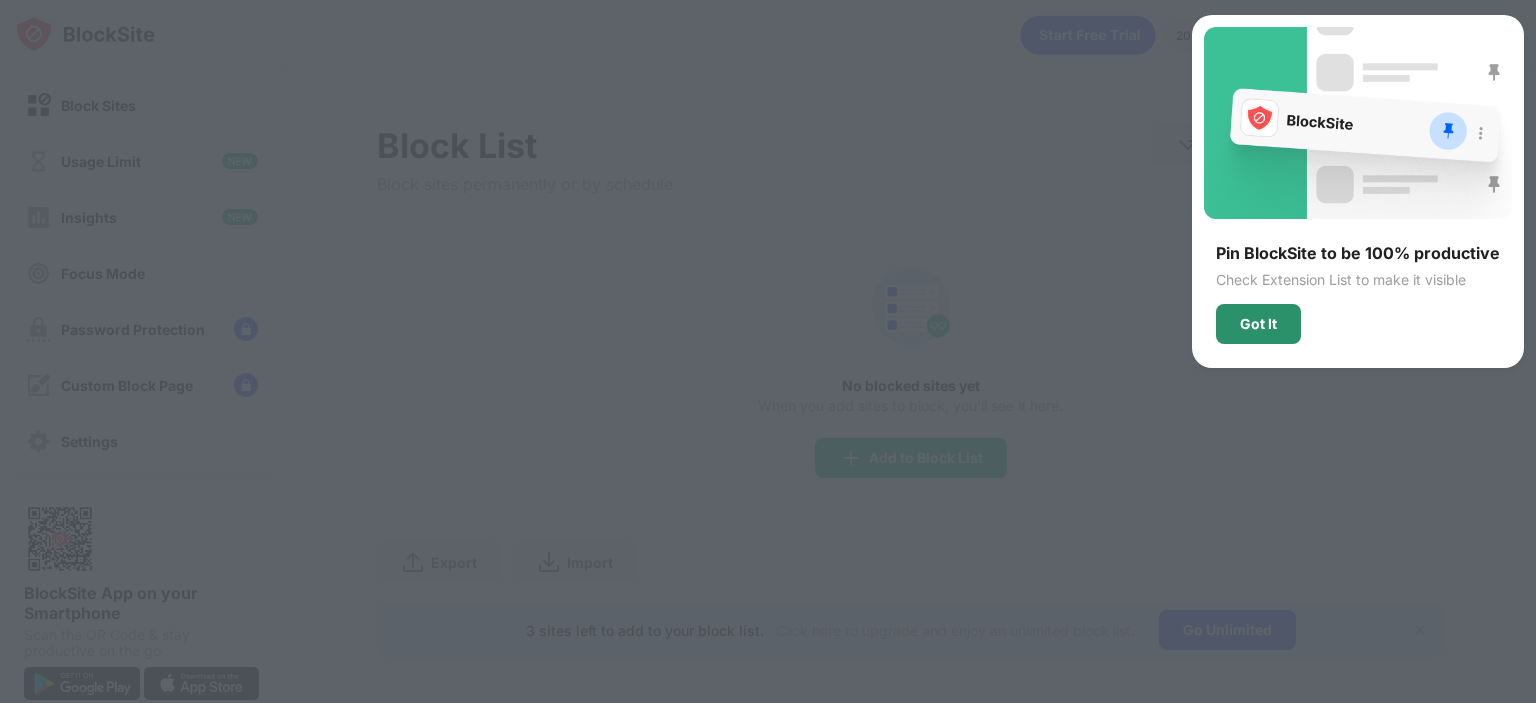 click on "Got It" at bounding box center (1258, 324) 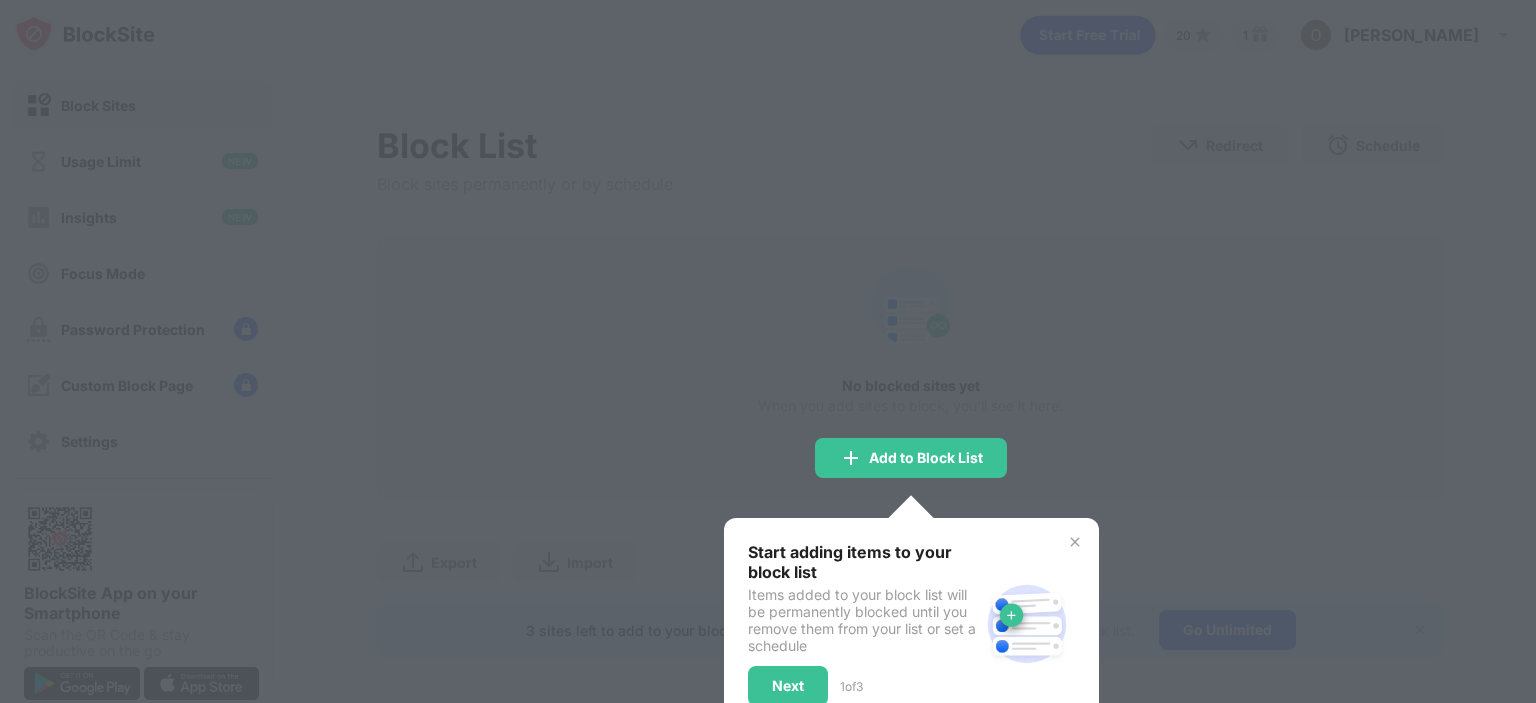 click at bounding box center (768, 351) 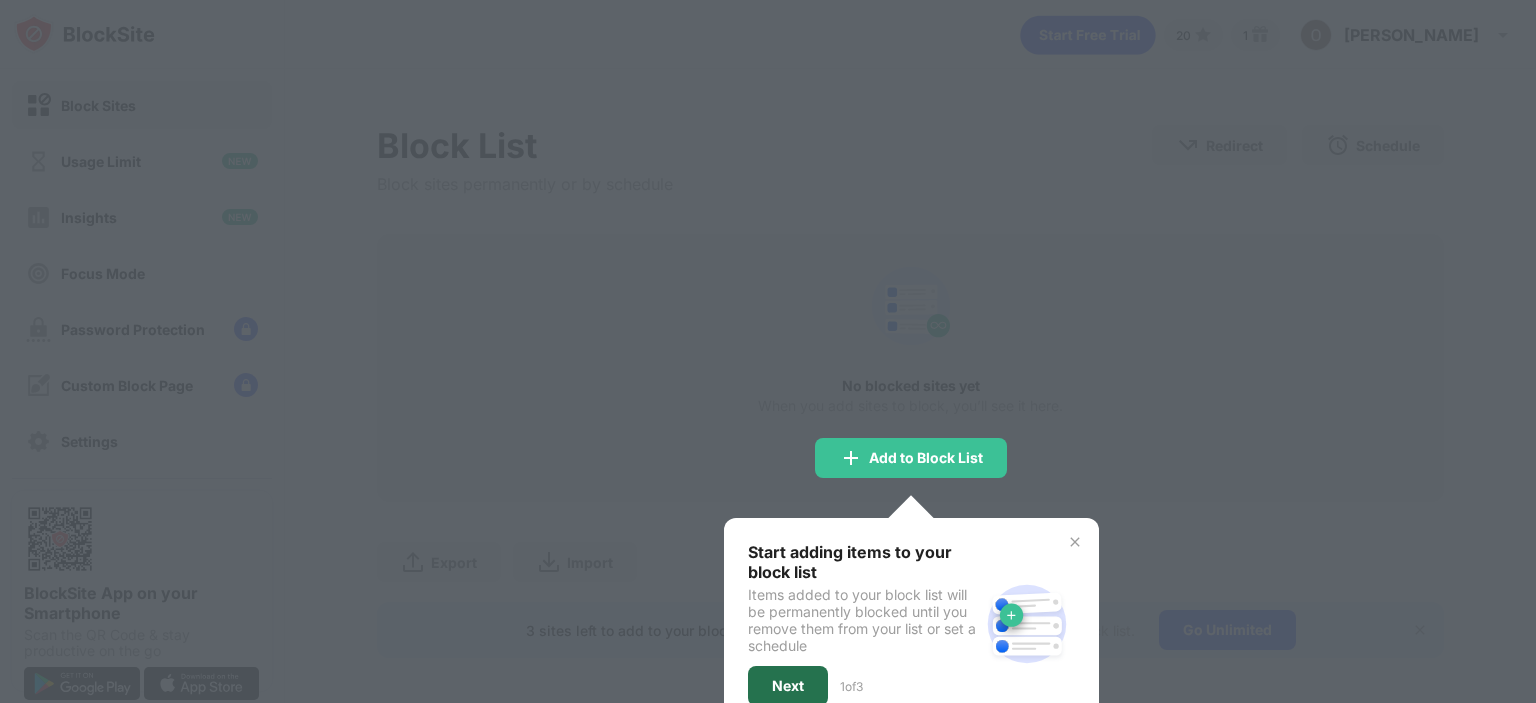 click on "Next" at bounding box center [788, 686] 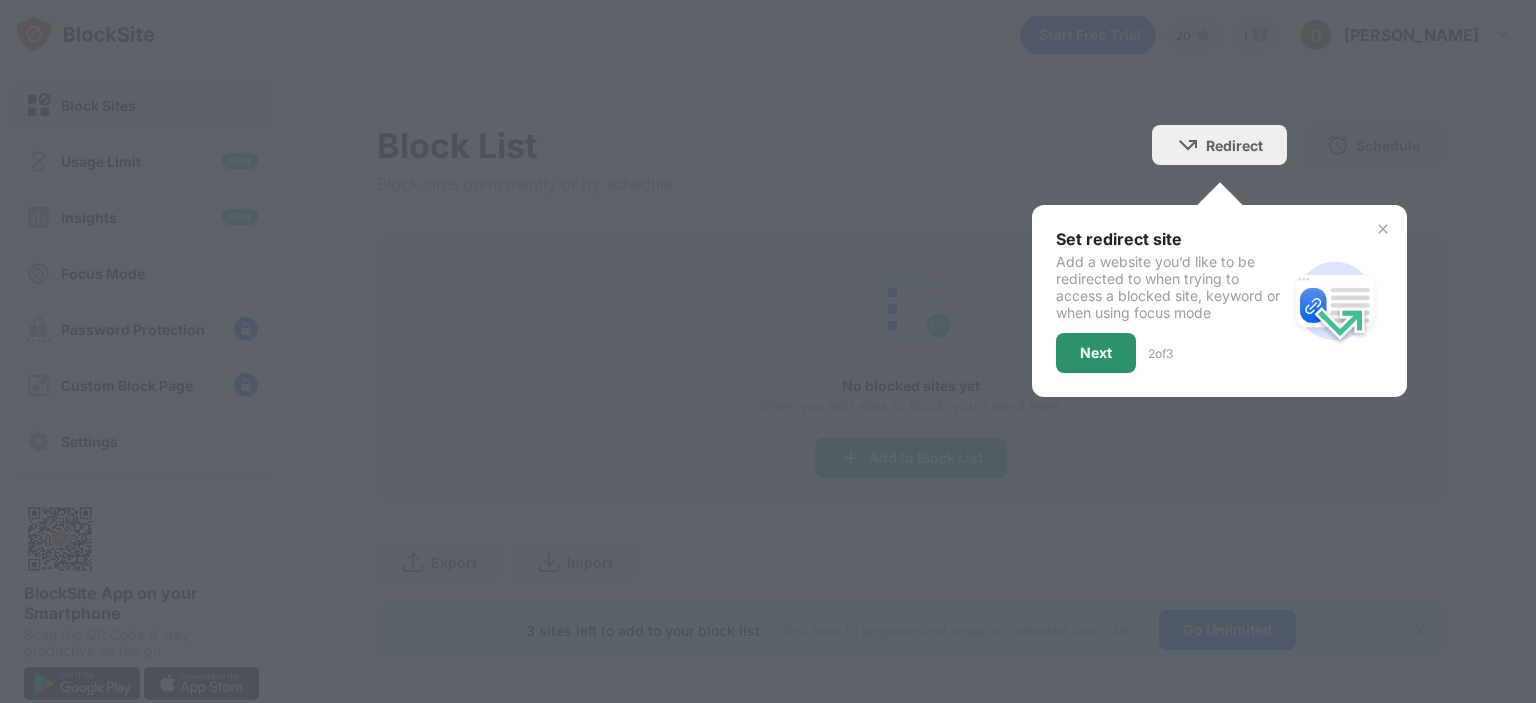 click on "Next" at bounding box center (1096, 353) 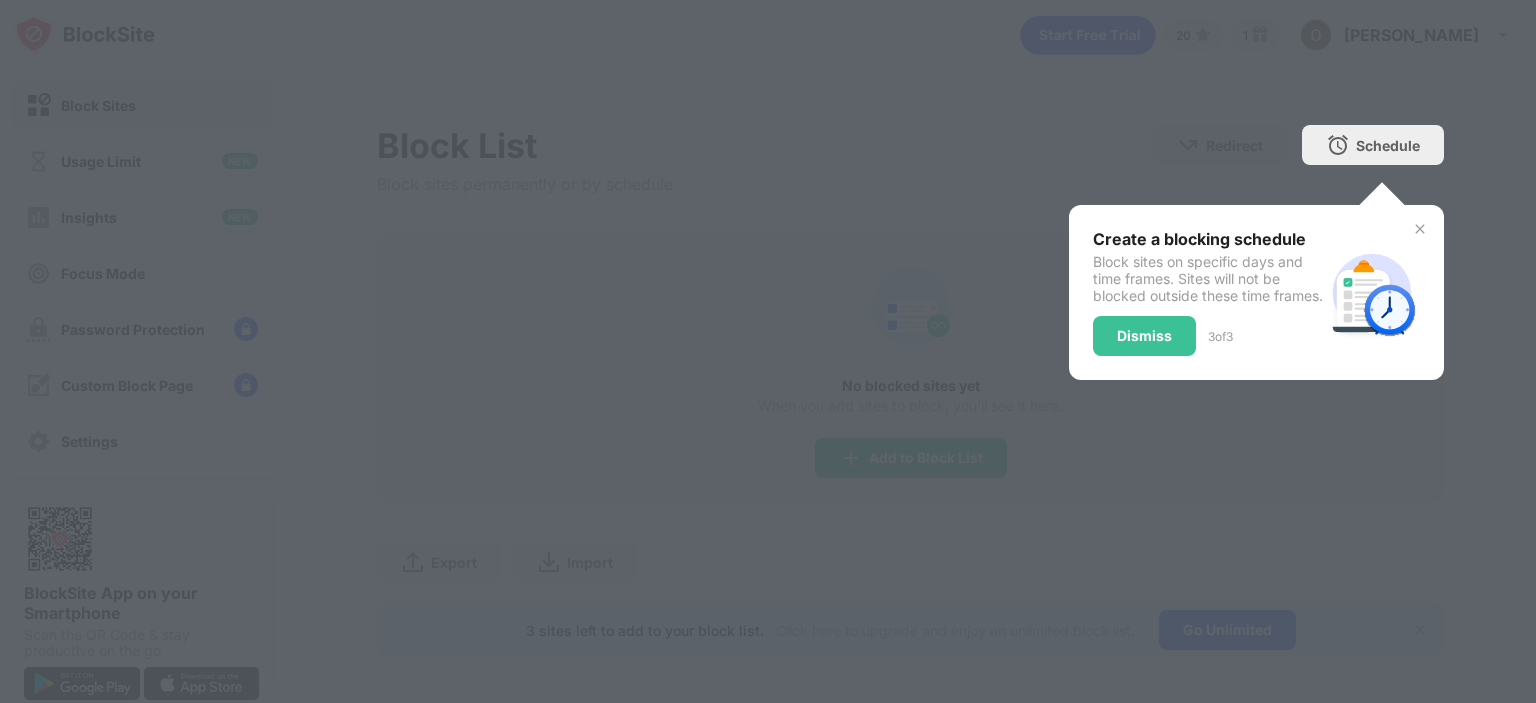 click at bounding box center (1420, 229) 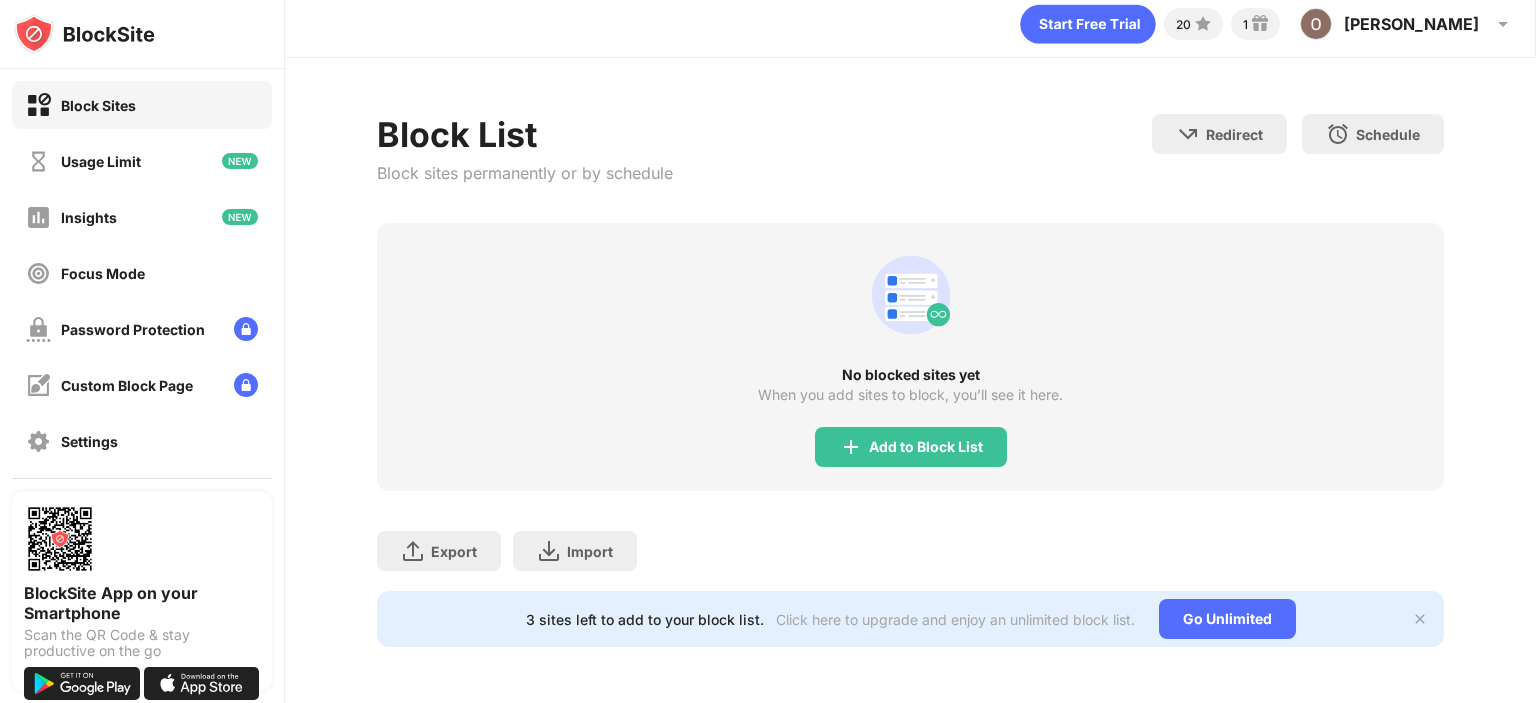 scroll, scrollTop: 24, scrollLeft: 0, axis: vertical 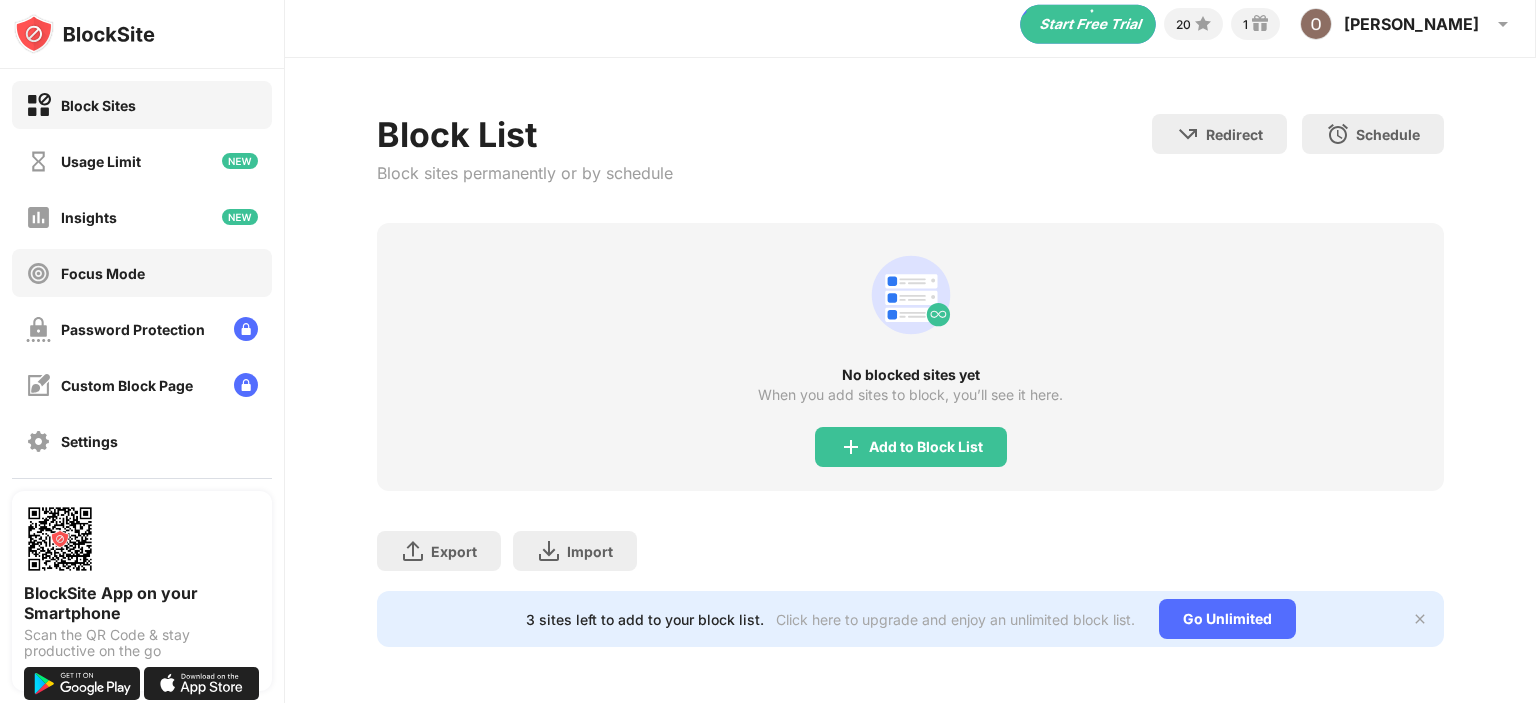 click on "Focus Mode" at bounding box center [103, 273] 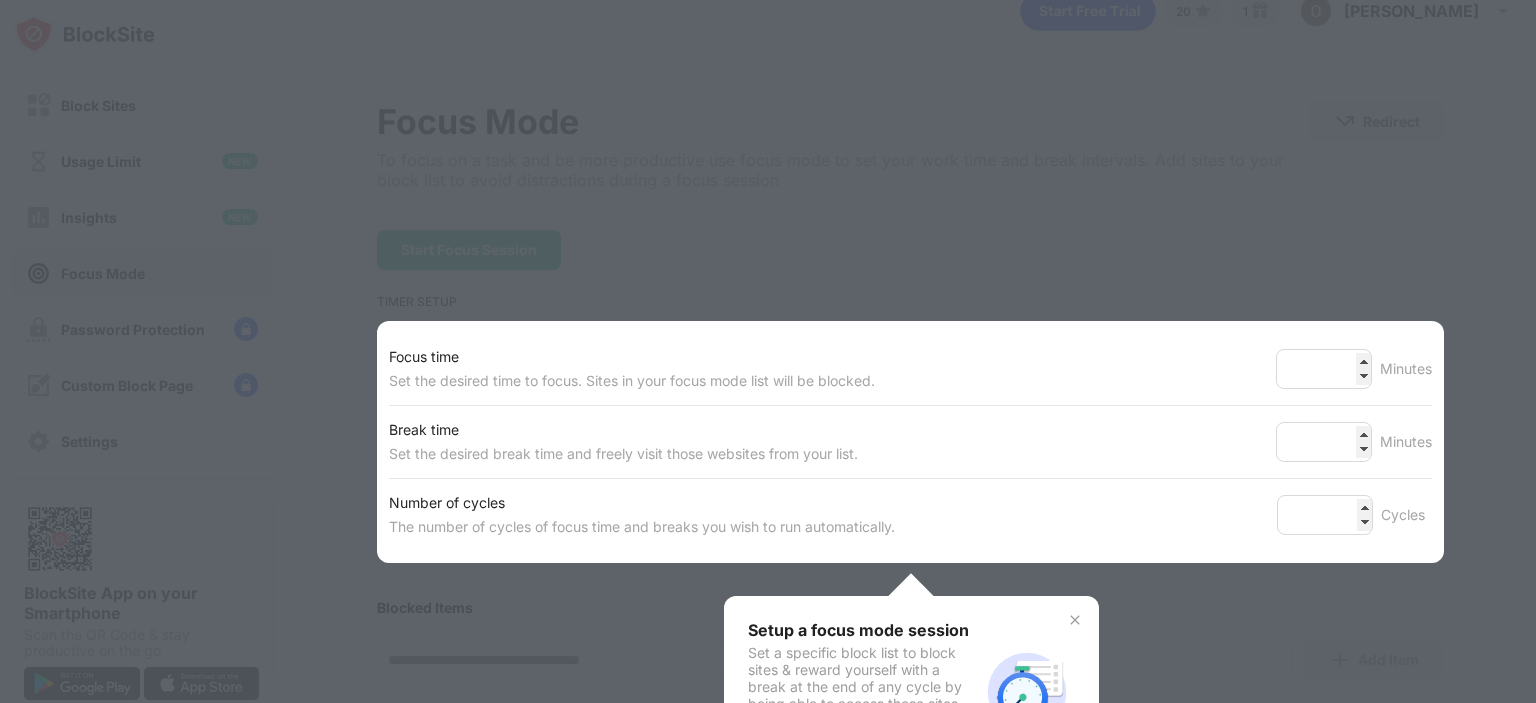 click at bounding box center [768, 351] 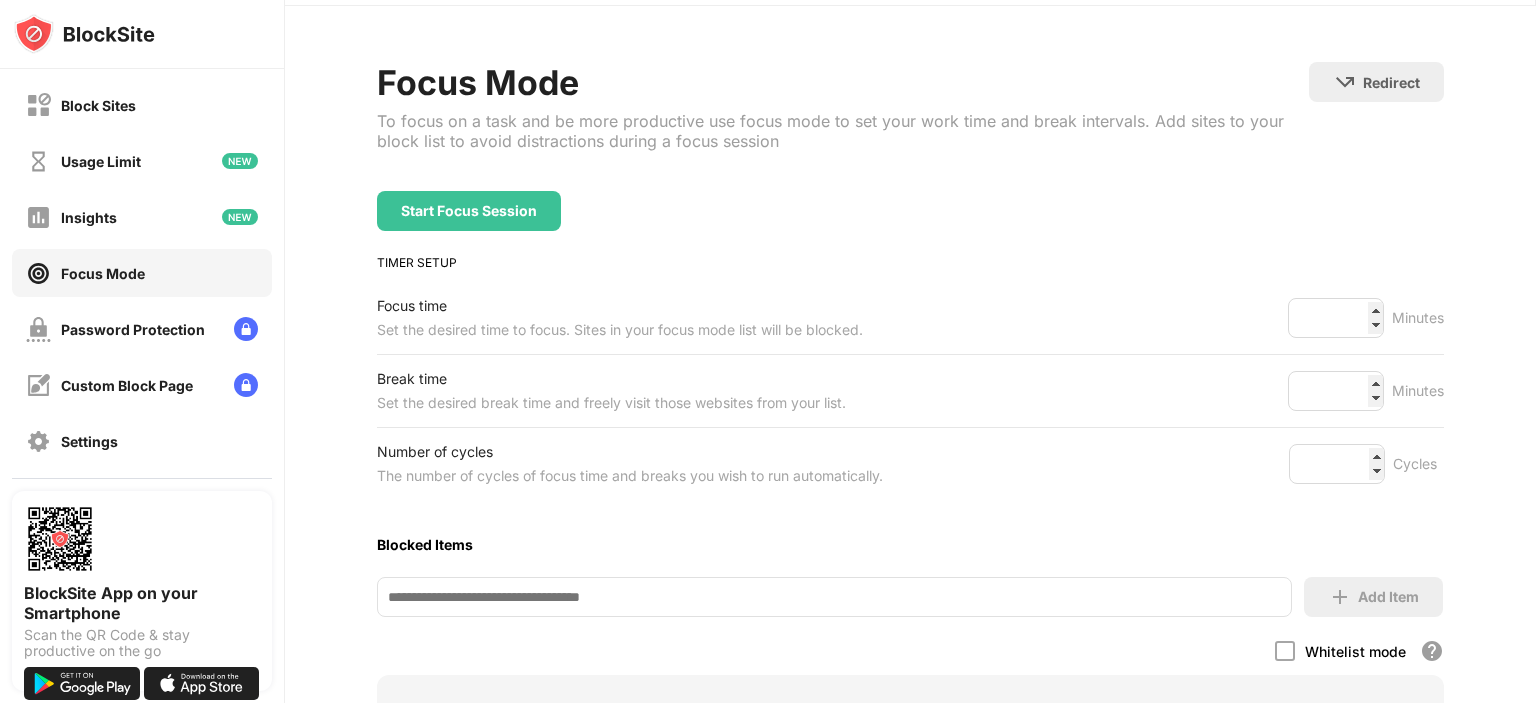 scroll, scrollTop: 0, scrollLeft: 0, axis: both 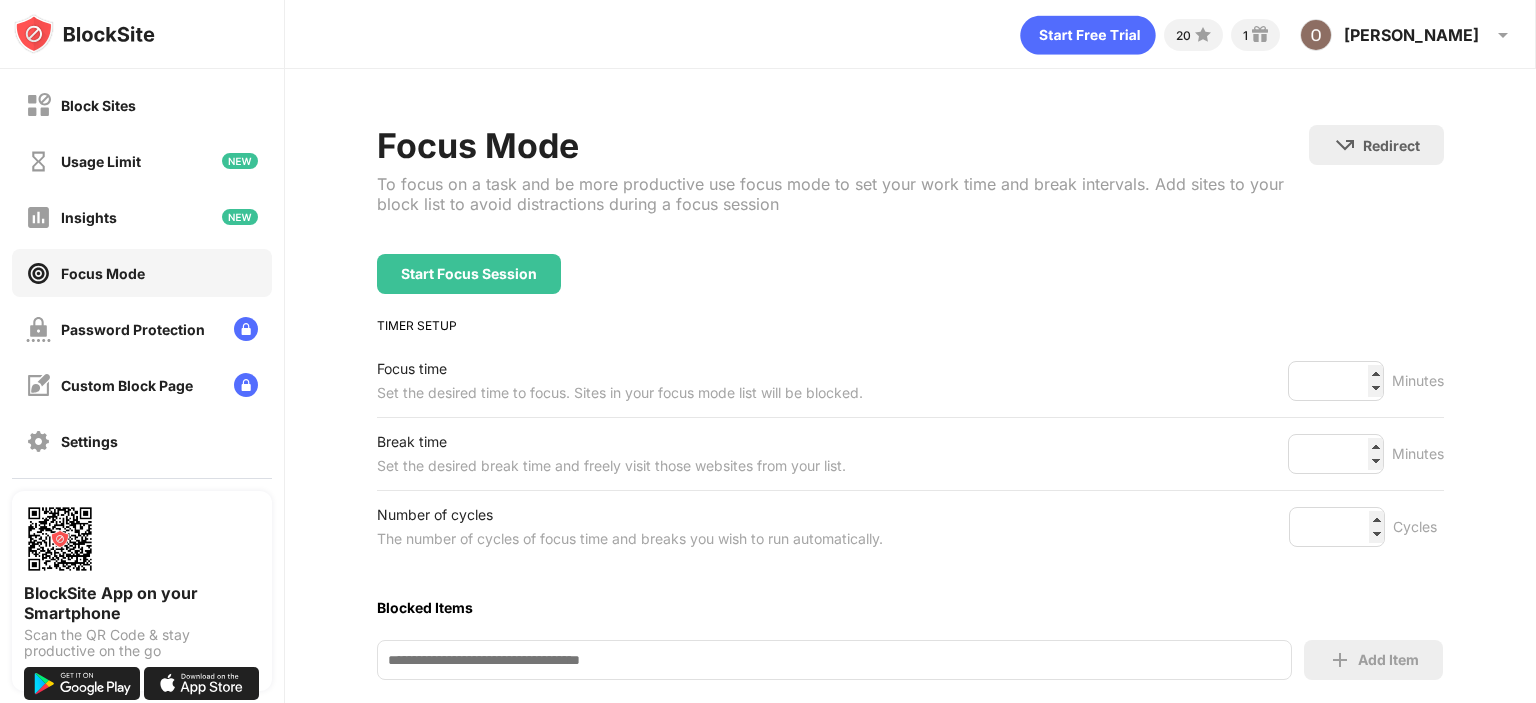 click on "Start Focus Session" at bounding box center (910, 274) 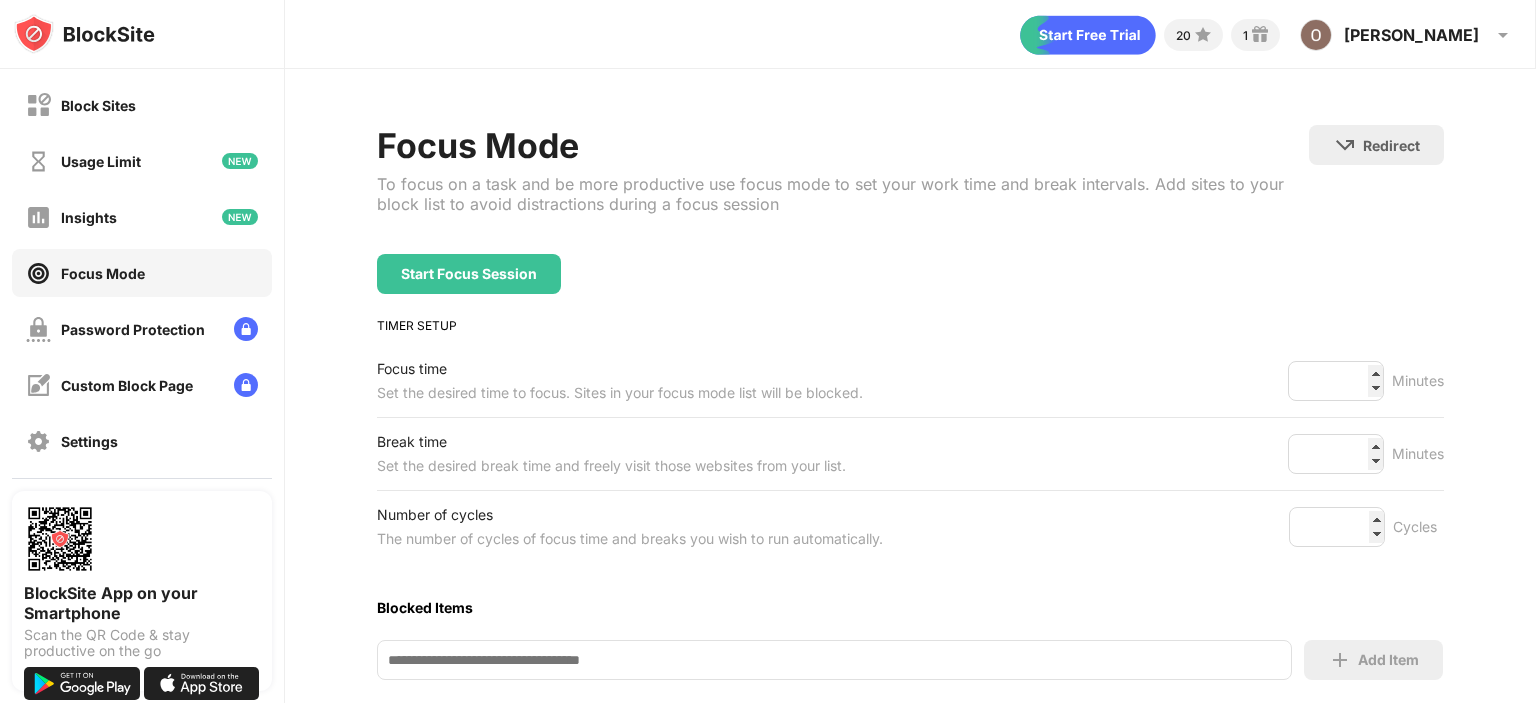 click on "Set the desired time to focus. Sites in your focus mode list will be blocked." at bounding box center (620, 393) 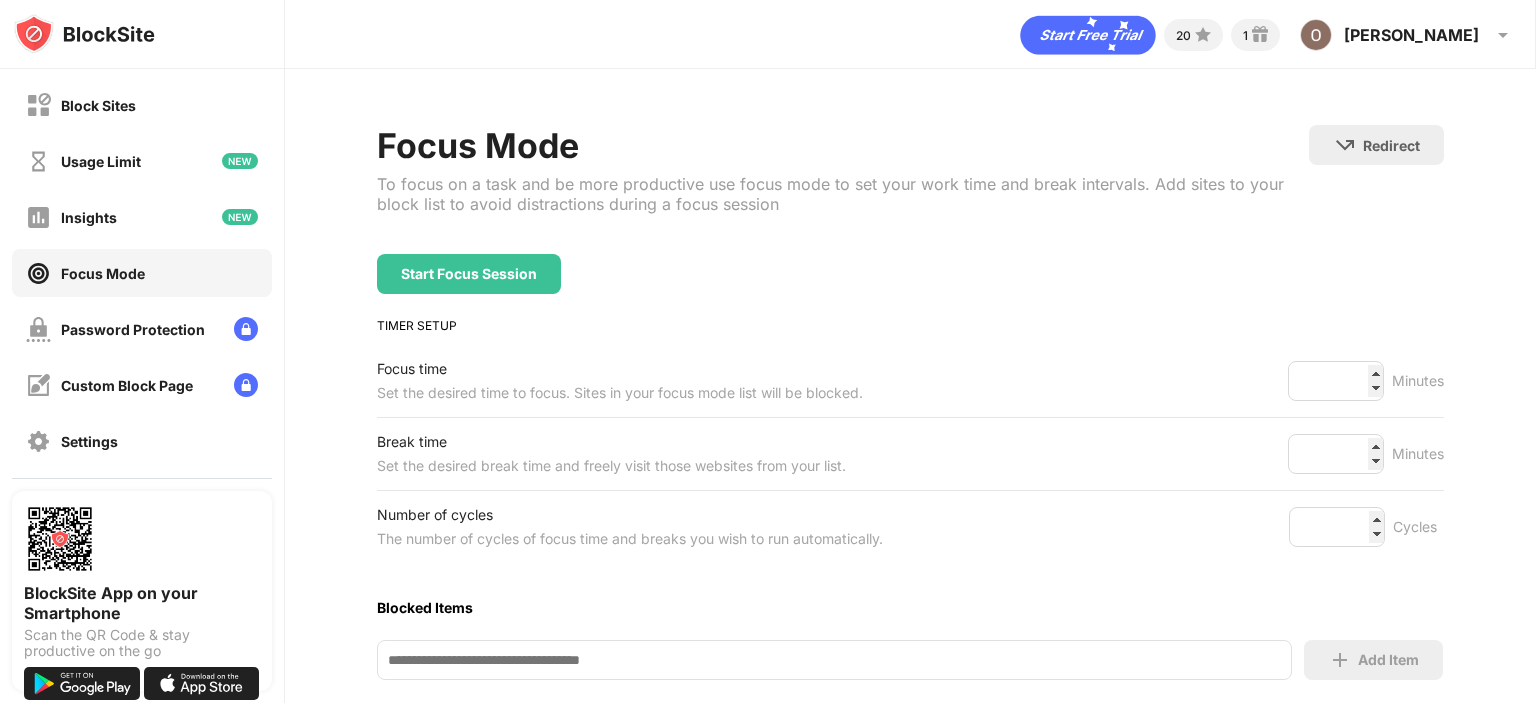 click on "Focus time" at bounding box center [620, 369] 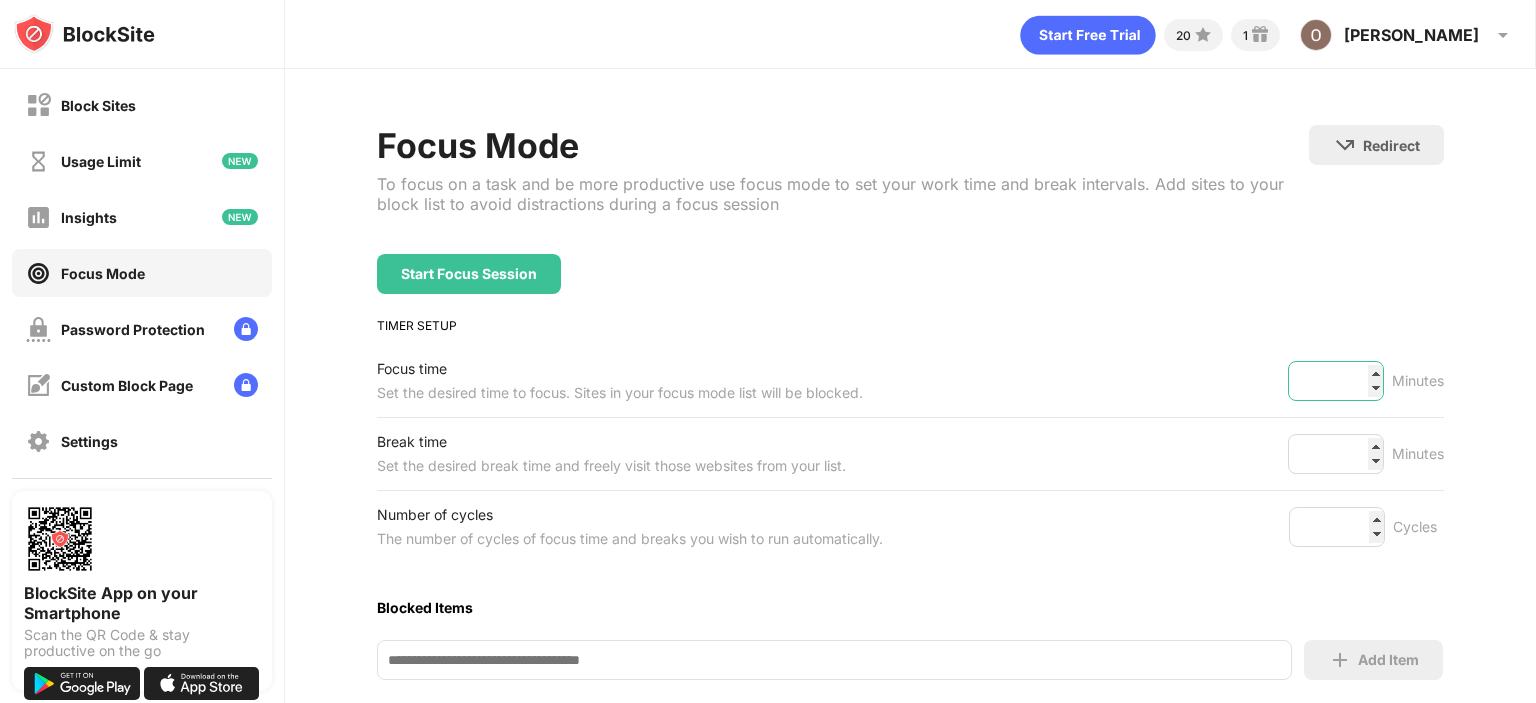click on "**" at bounding box center [1336, 381] 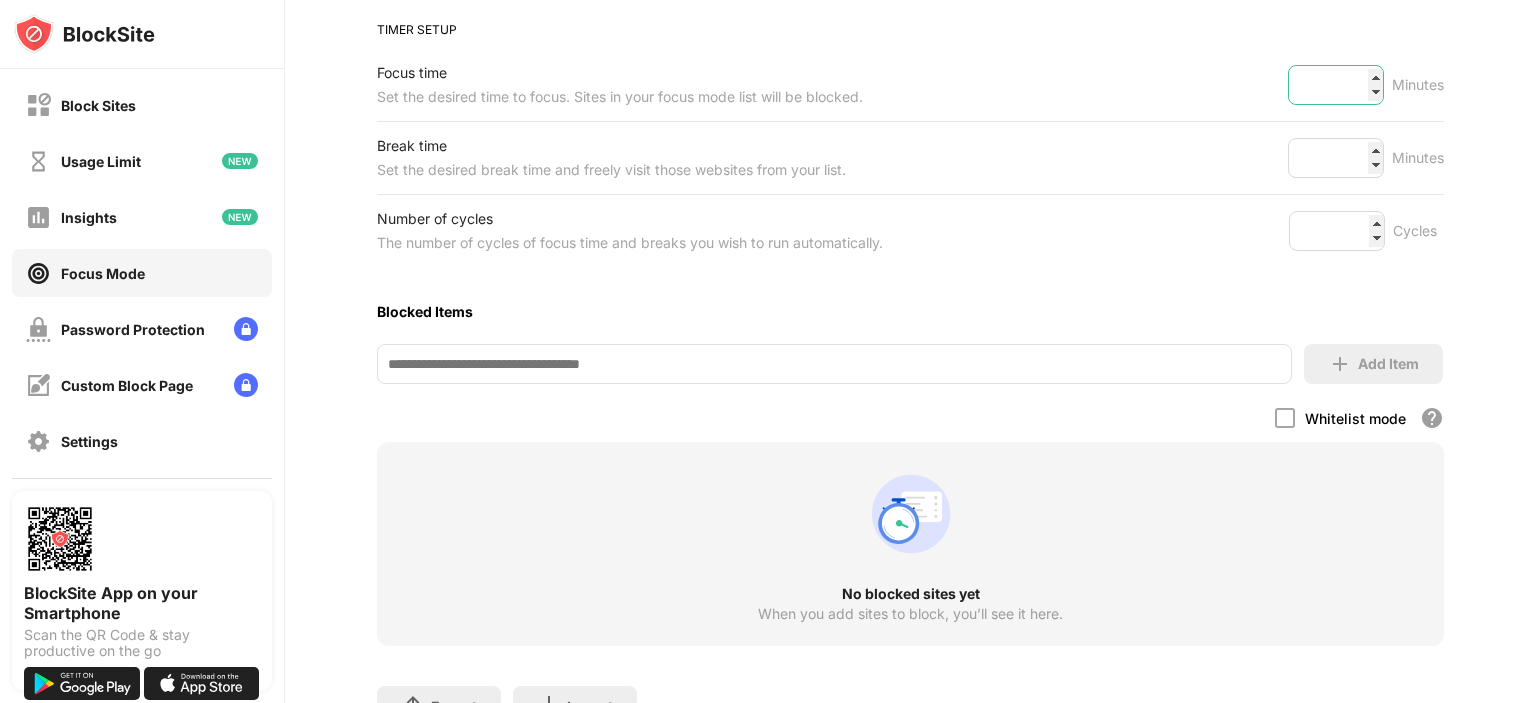 scroll, scrollTop: 400, scrollLeft: 0, axis: vertical 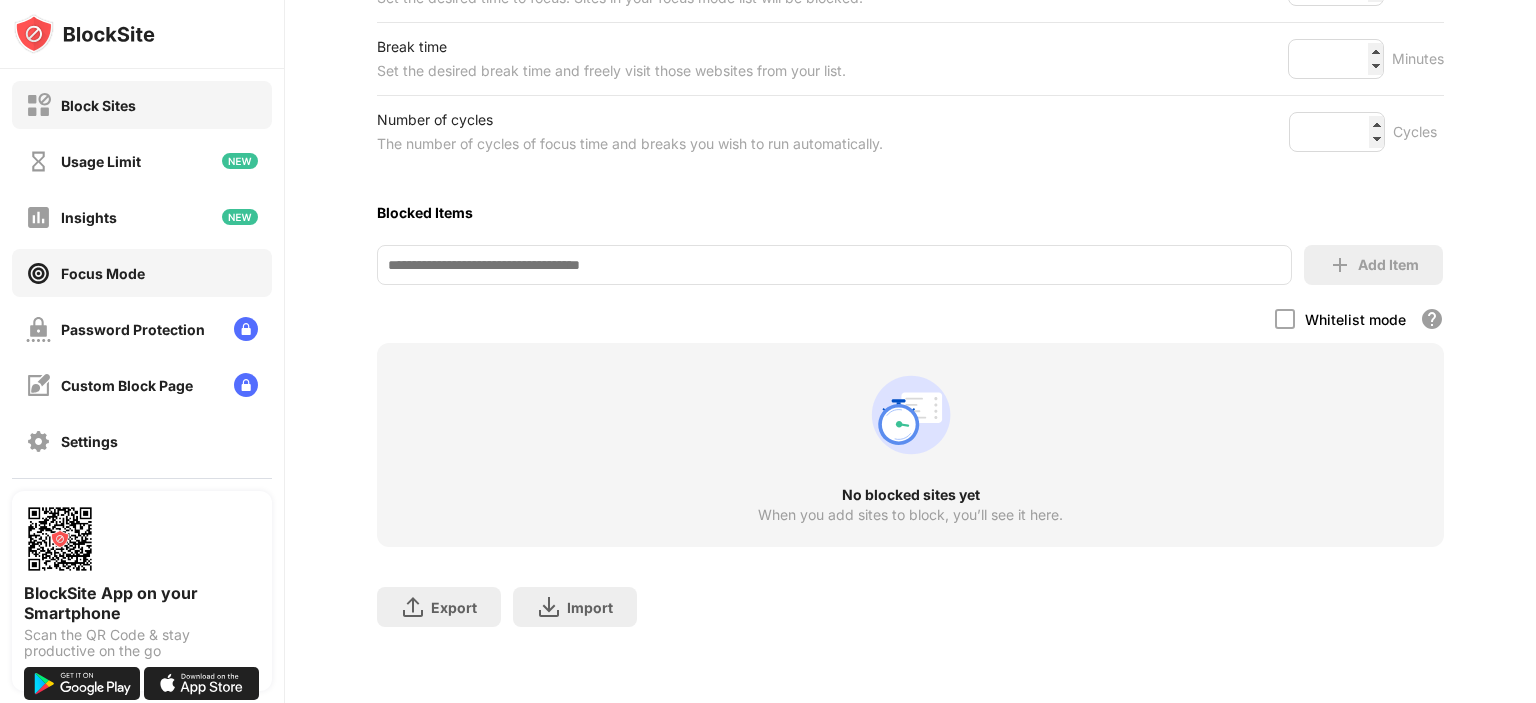 click on "Block Sites" at bounding box center [98, 105] 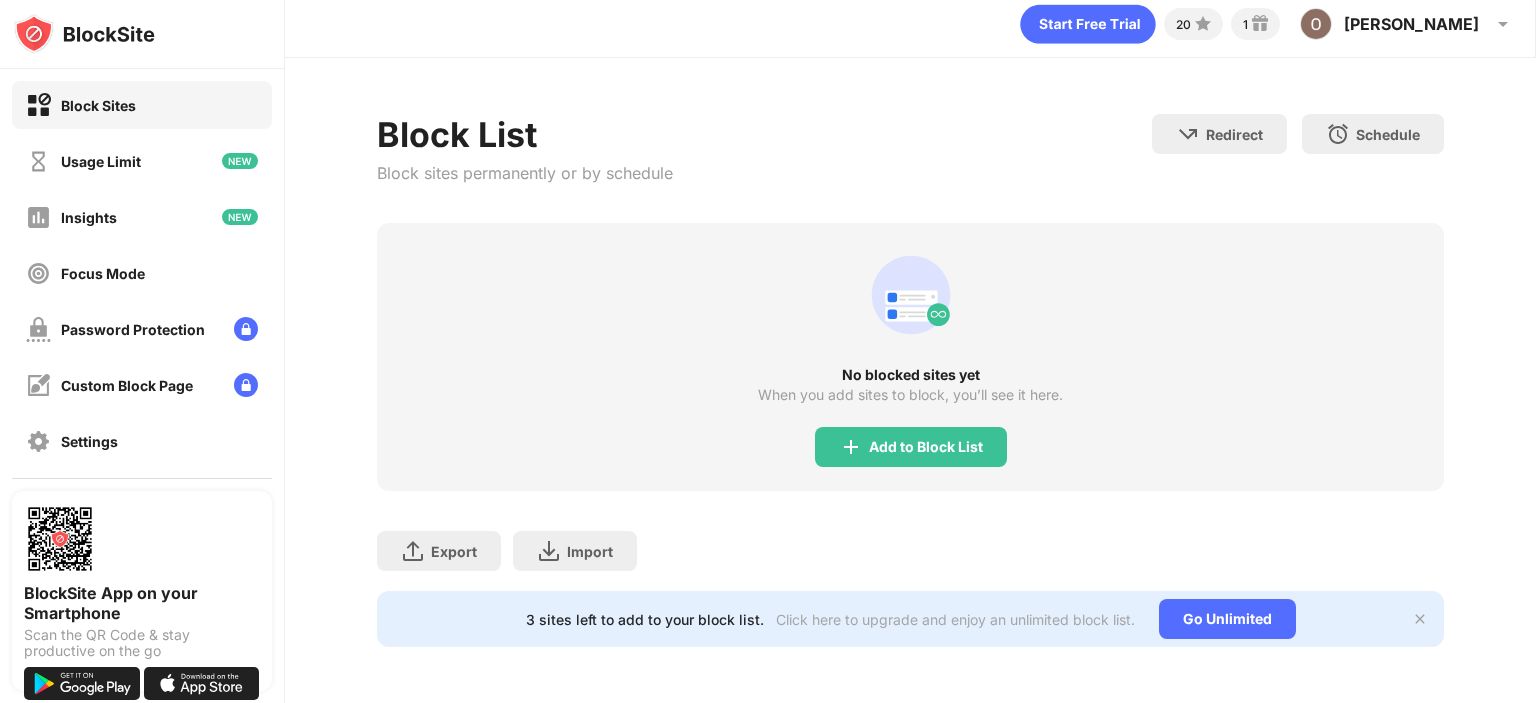 scroll, scrollTop: 24, scrollLeft: 0, axis: vertical 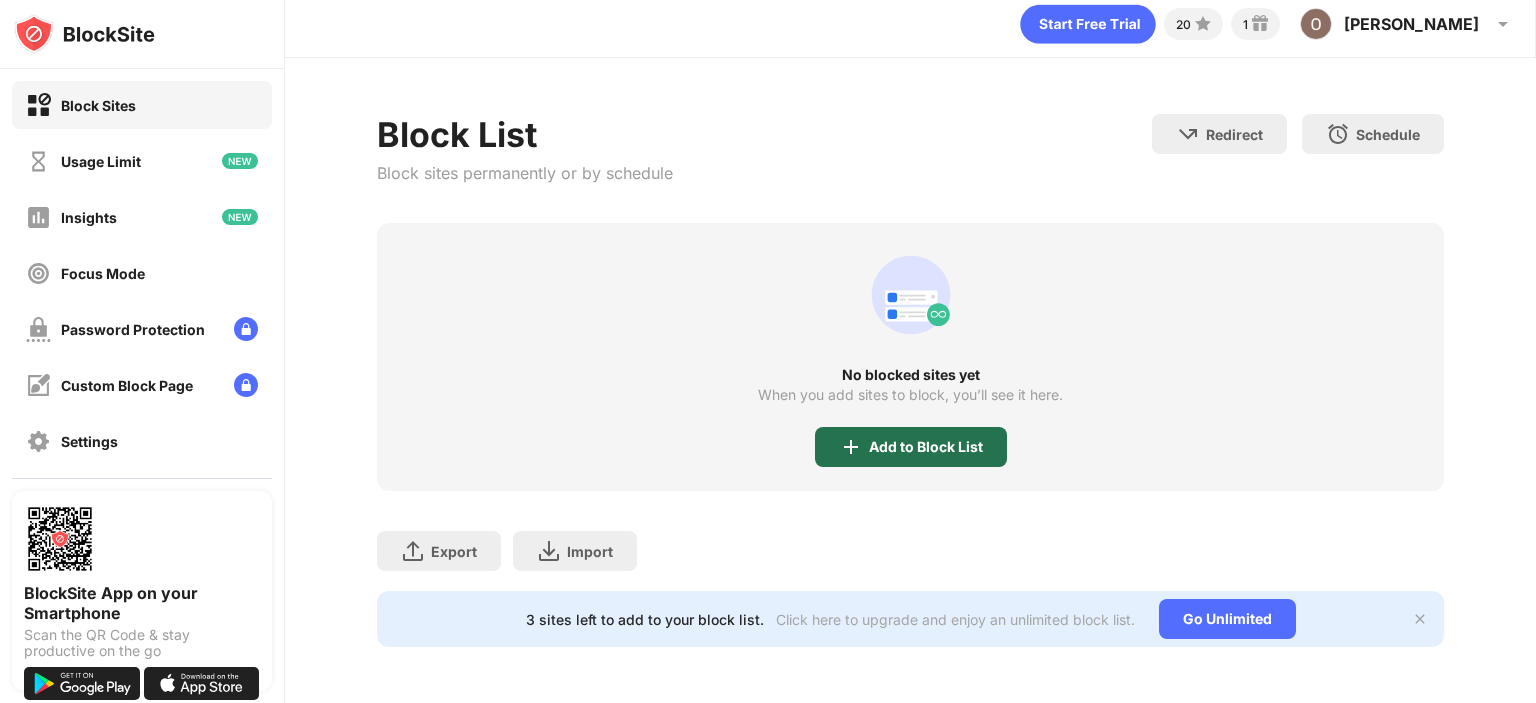 click on "Add to Block List" at bounding box center (926, 447) 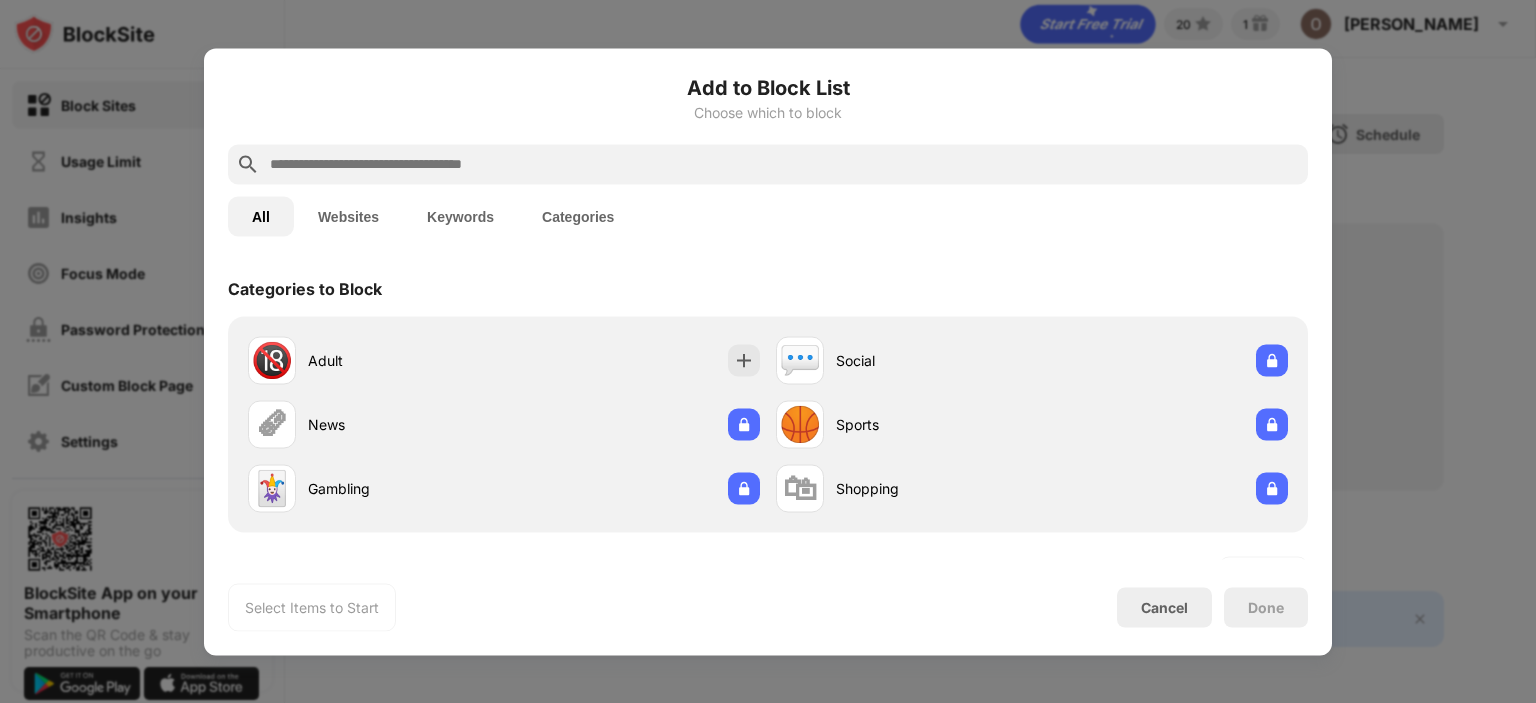 click at bounding box center [784, 164] 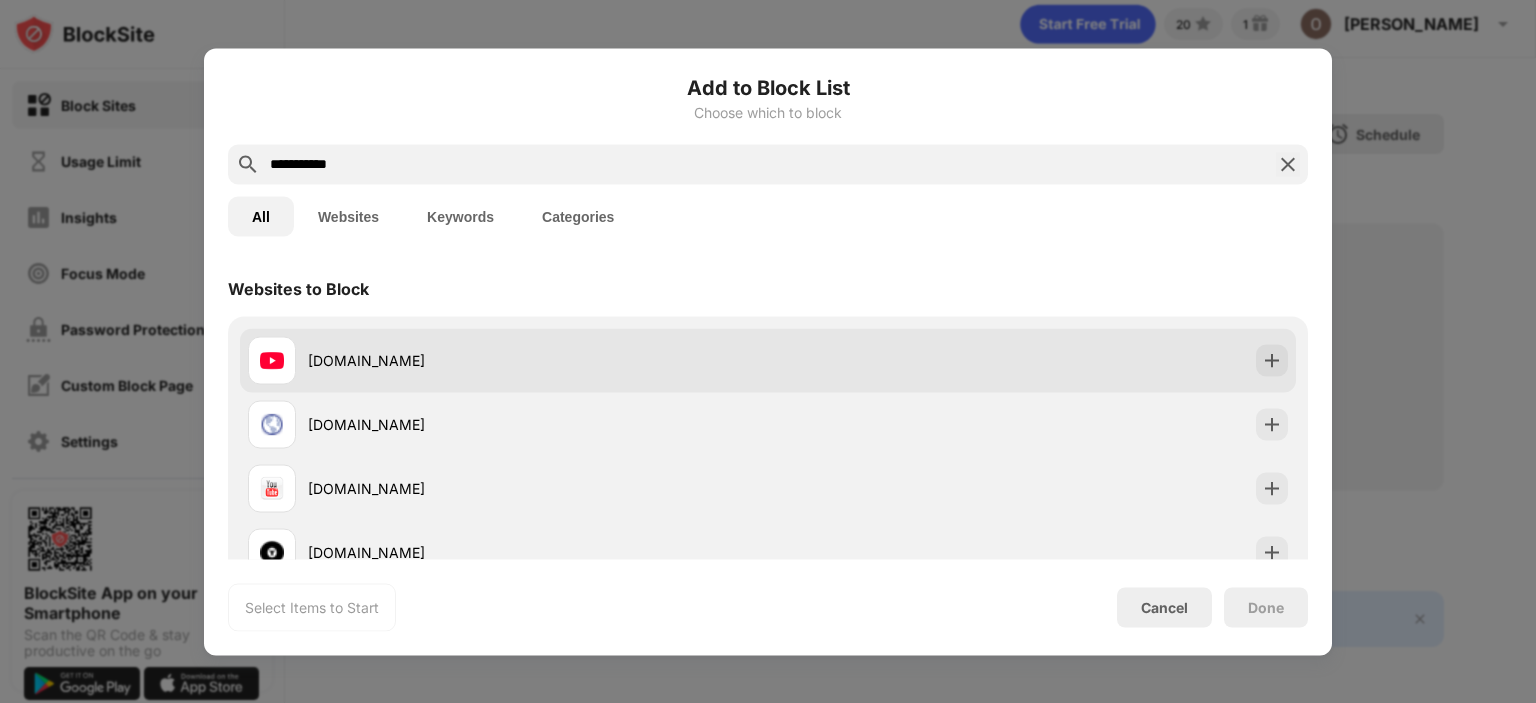 type on "**********" 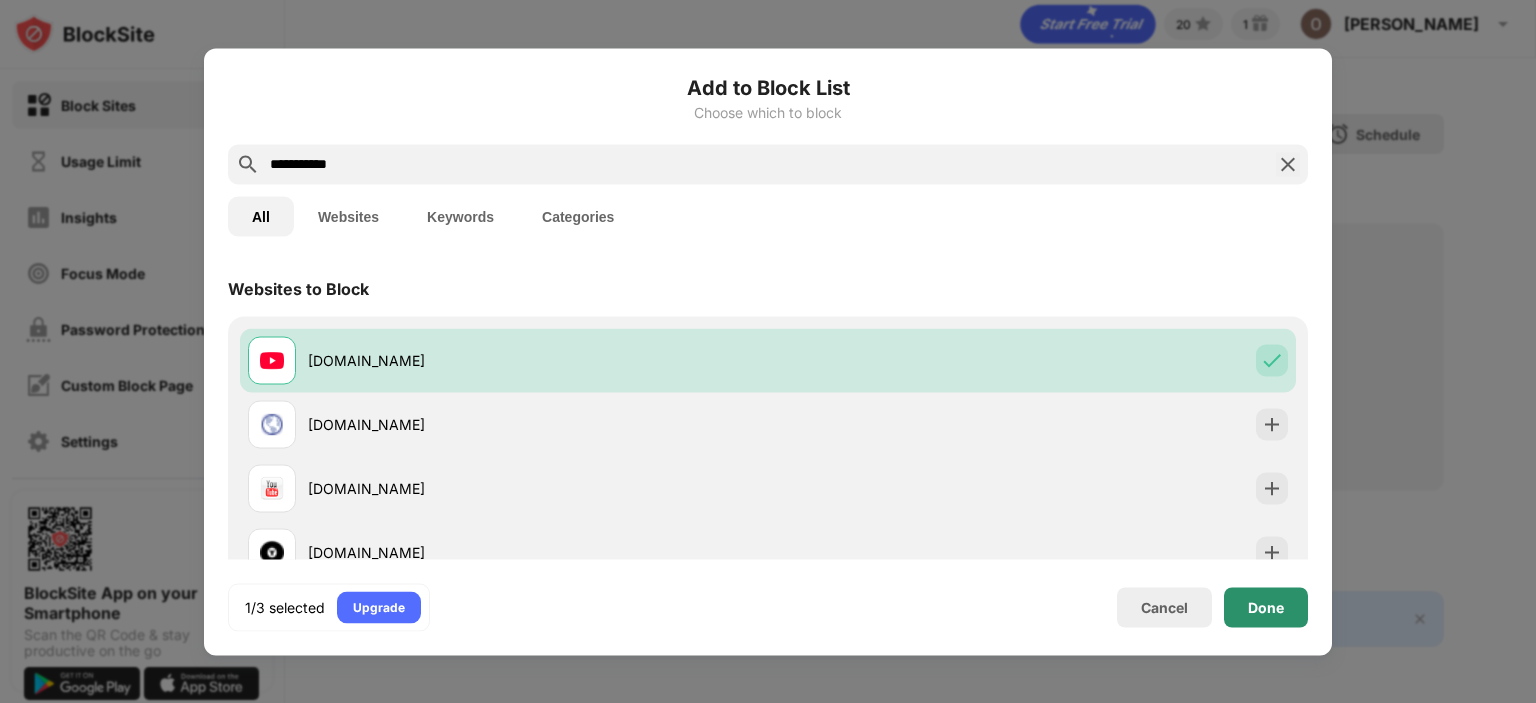 click on "Done" at bounding box center [1266, 607] 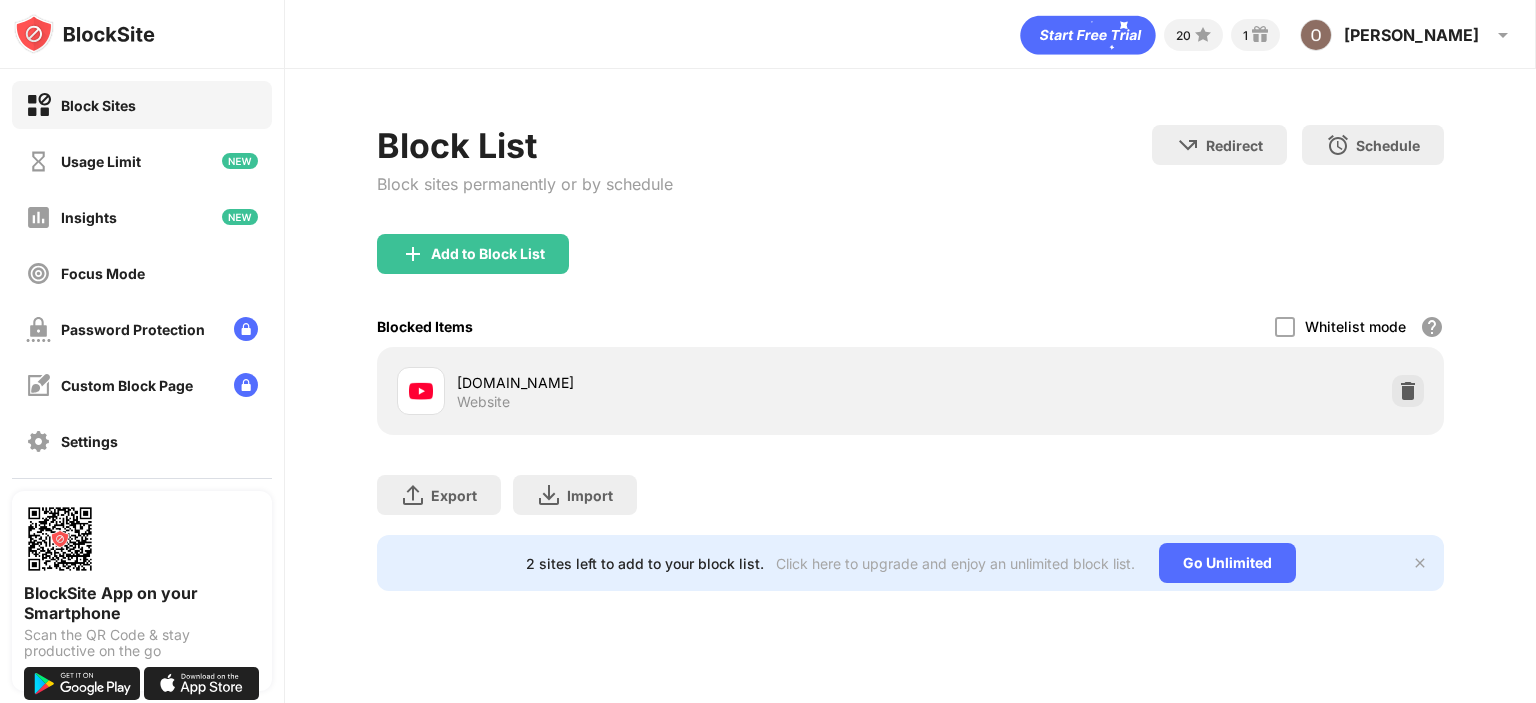 scroll, scrollTop: 0, scrollLeft: 0, axis: both 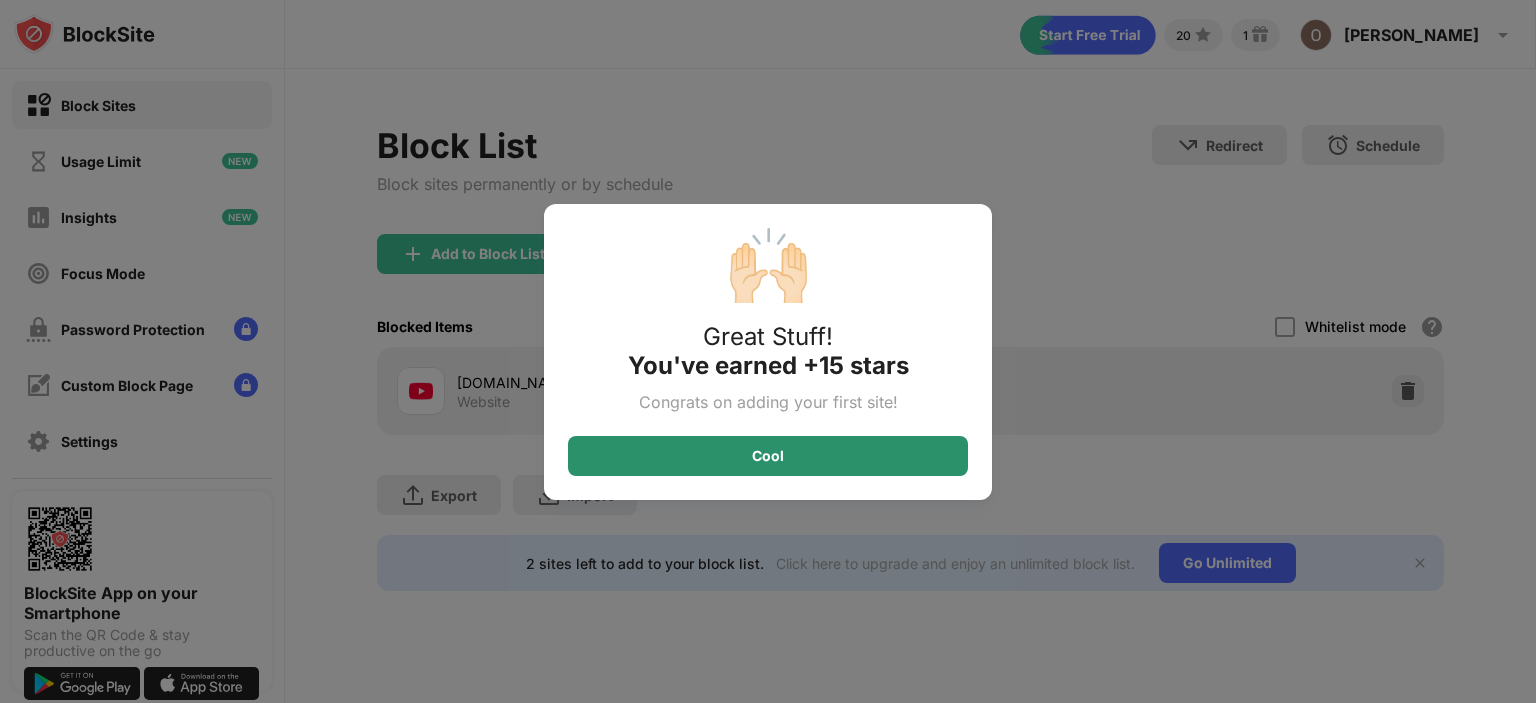 click on "Cool" at bounding box center (768, 456) 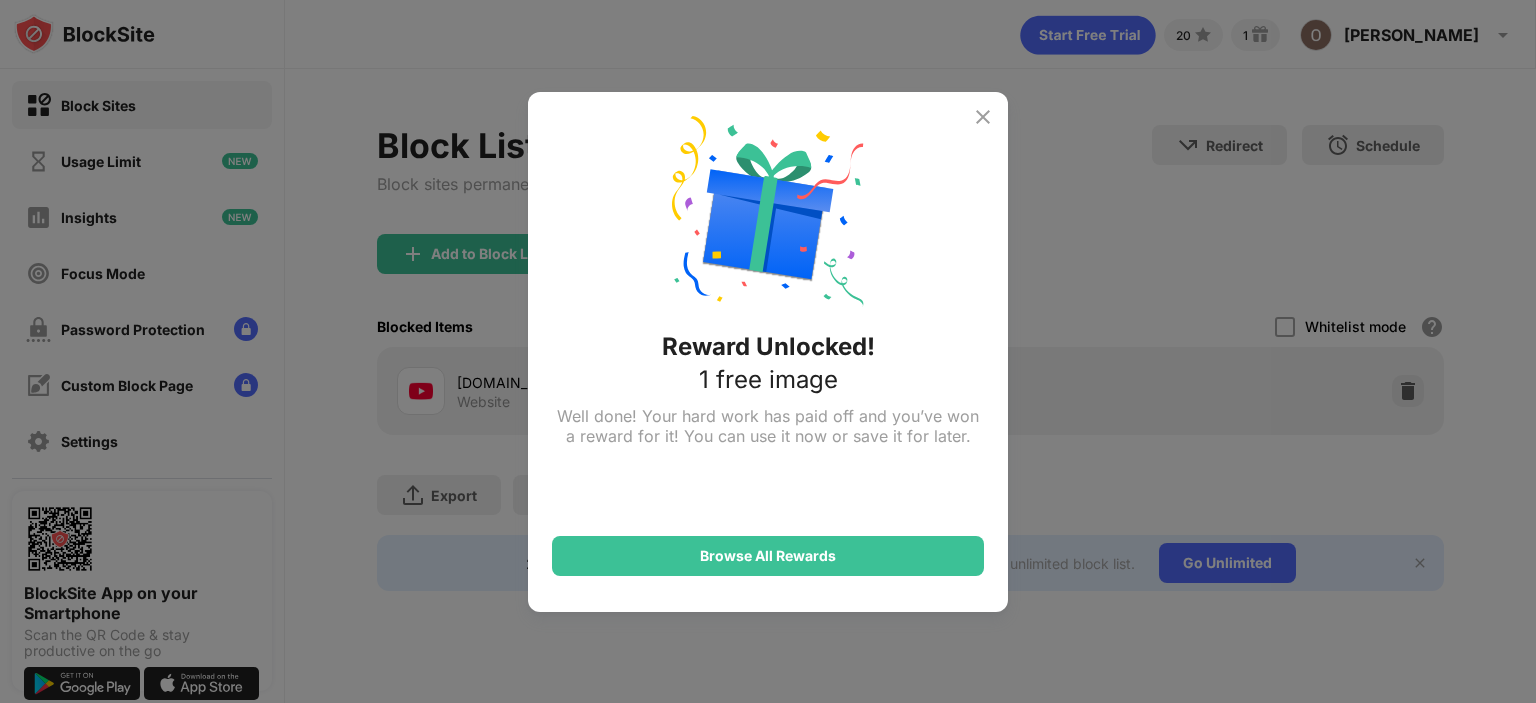 click at bounding box center (983, 117) 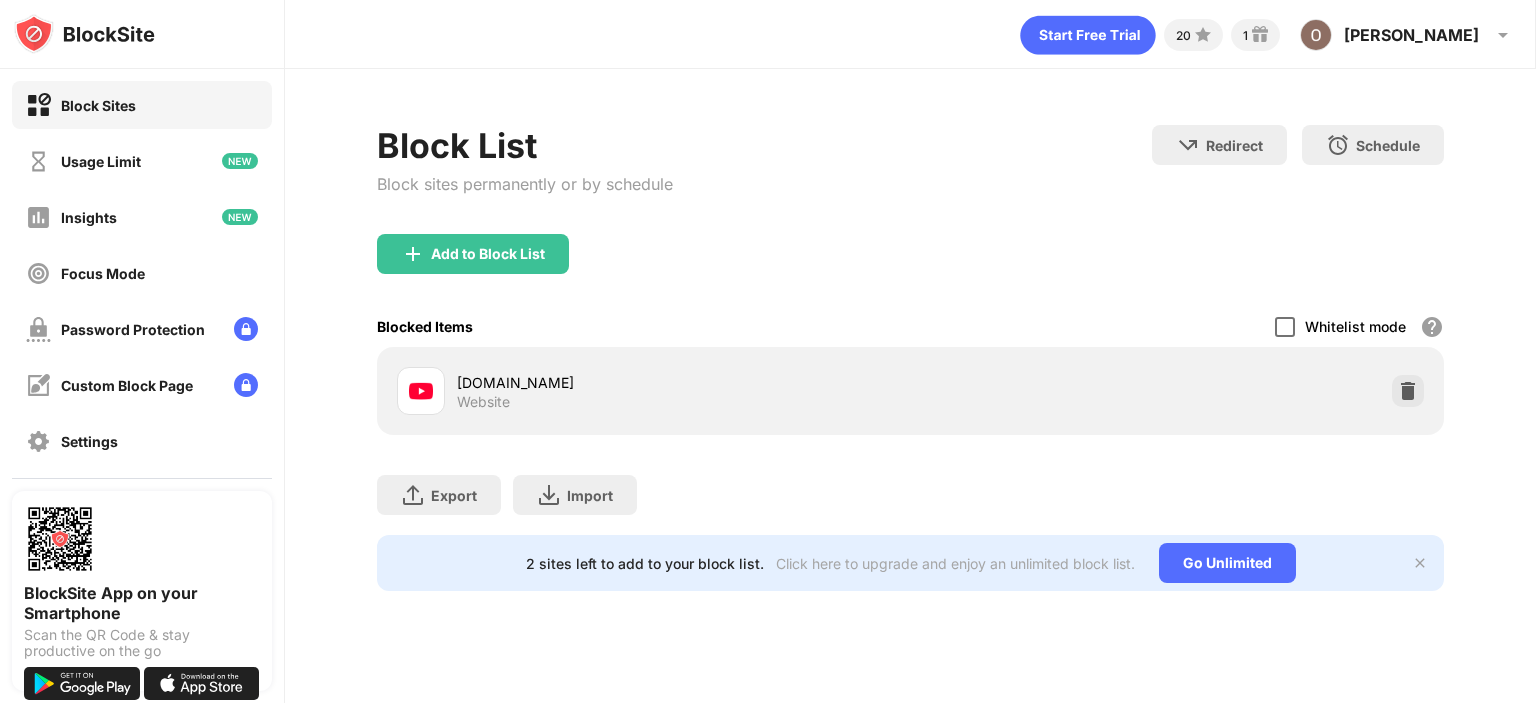 click at bounding box center (1285, 327) 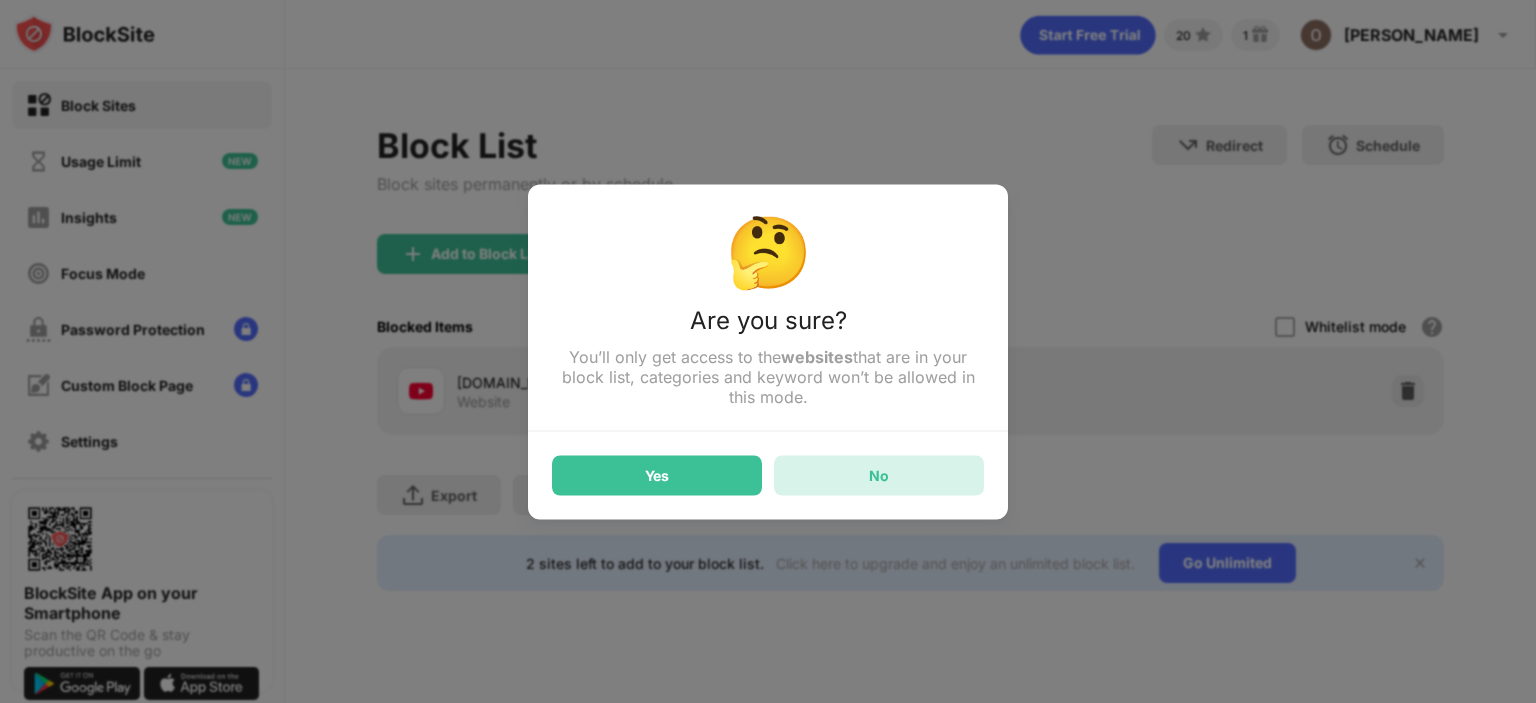 click on "No" at bounding box center [879, 475] 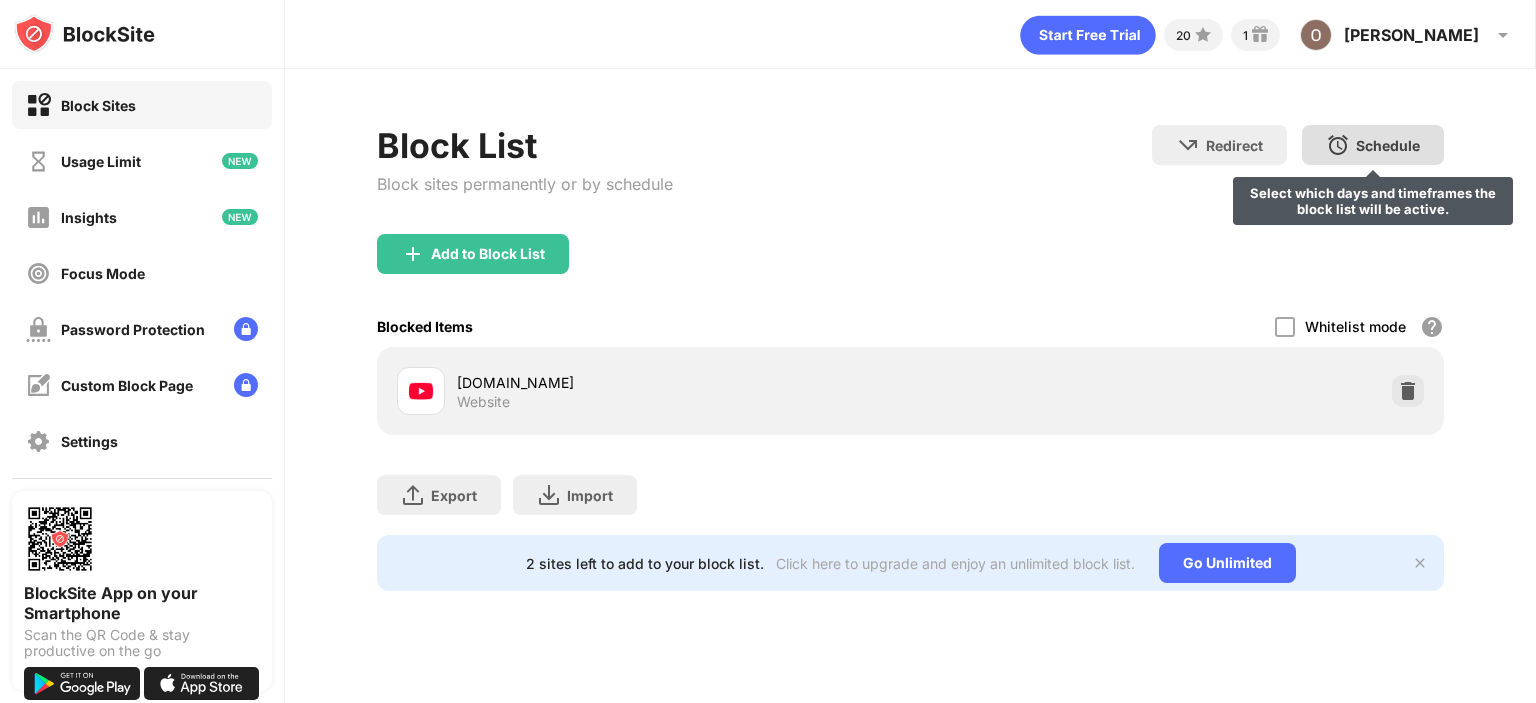 click on "Schedule" at bounding box center (1388, 145) 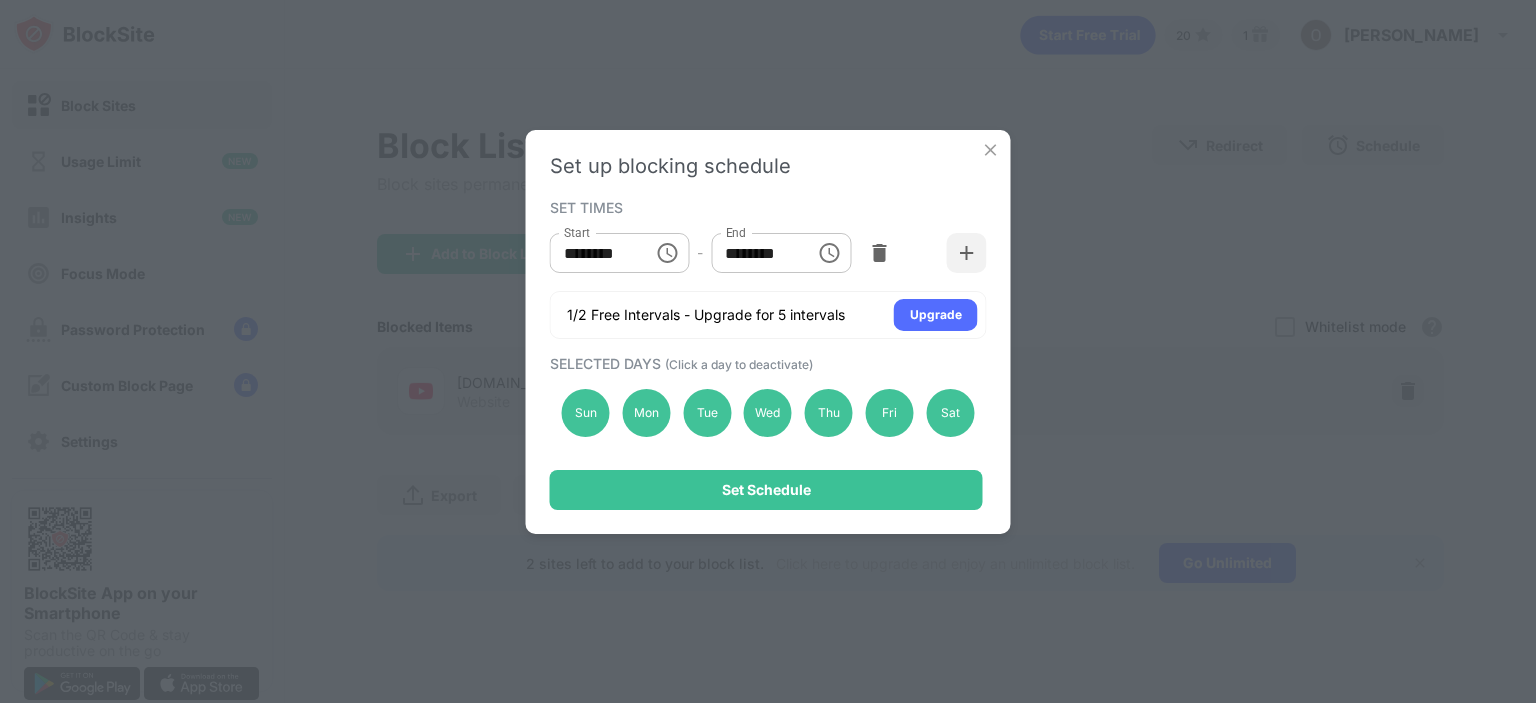 click on "********" at bounding box center [595, 253] 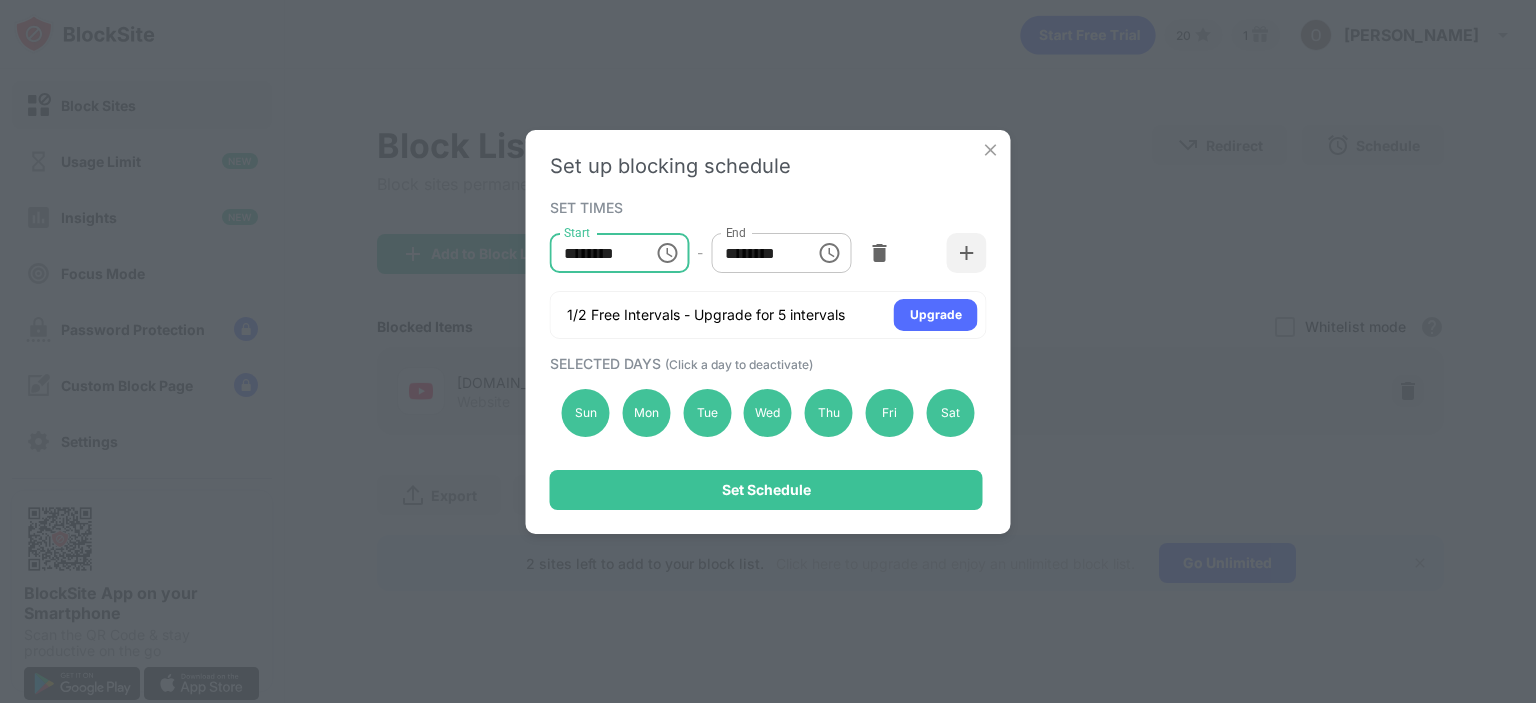 click 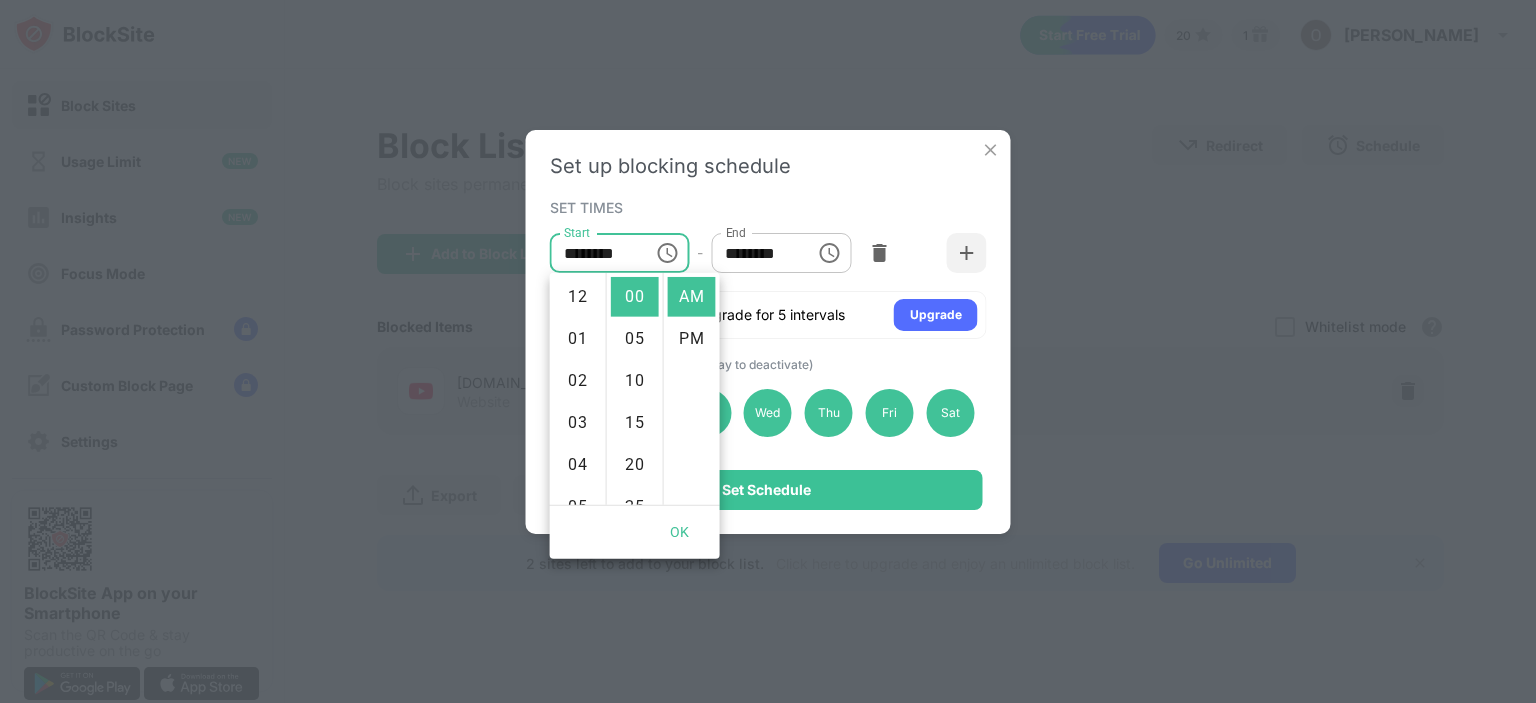 scroll, scrollTop: 420, scrollLeft: 0, axis: vertical 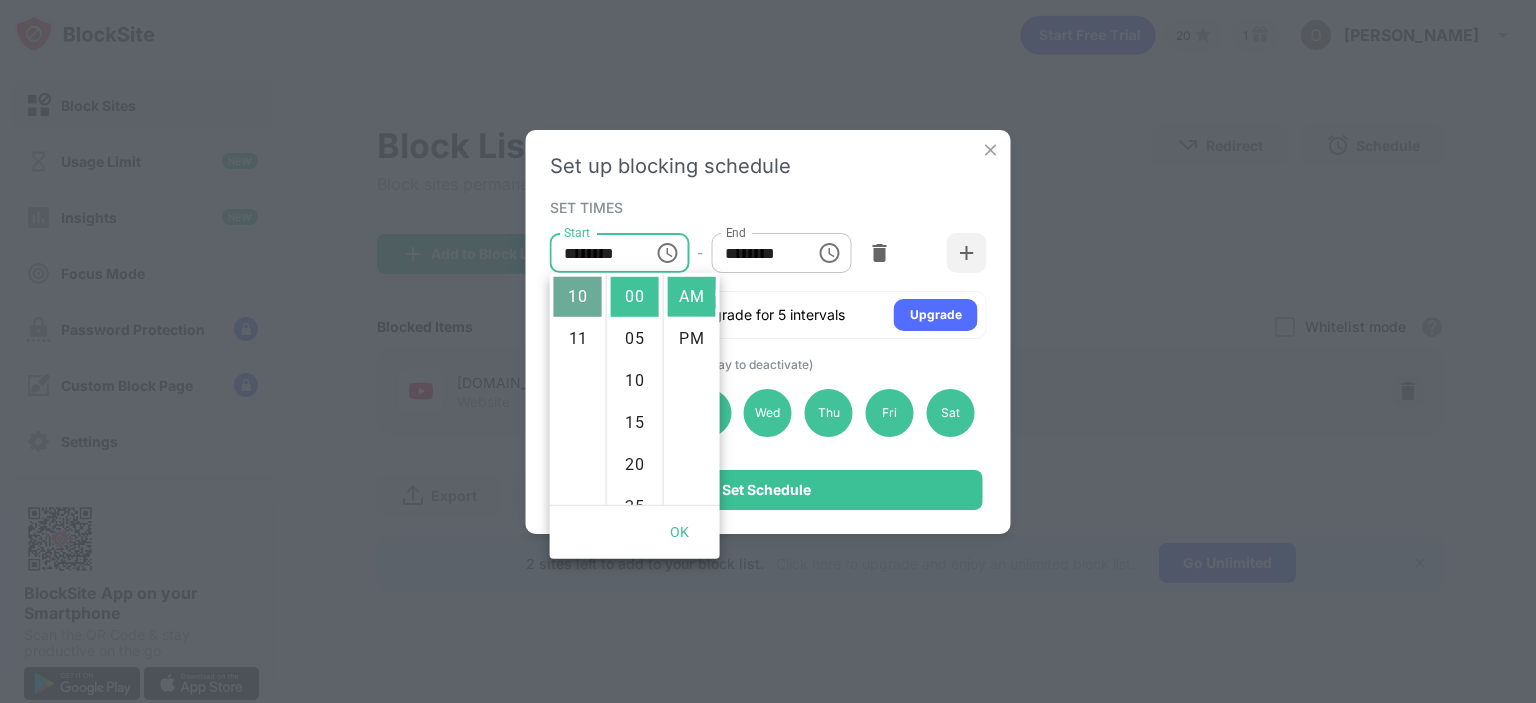 click on "10" at bounding box center (578, 297) 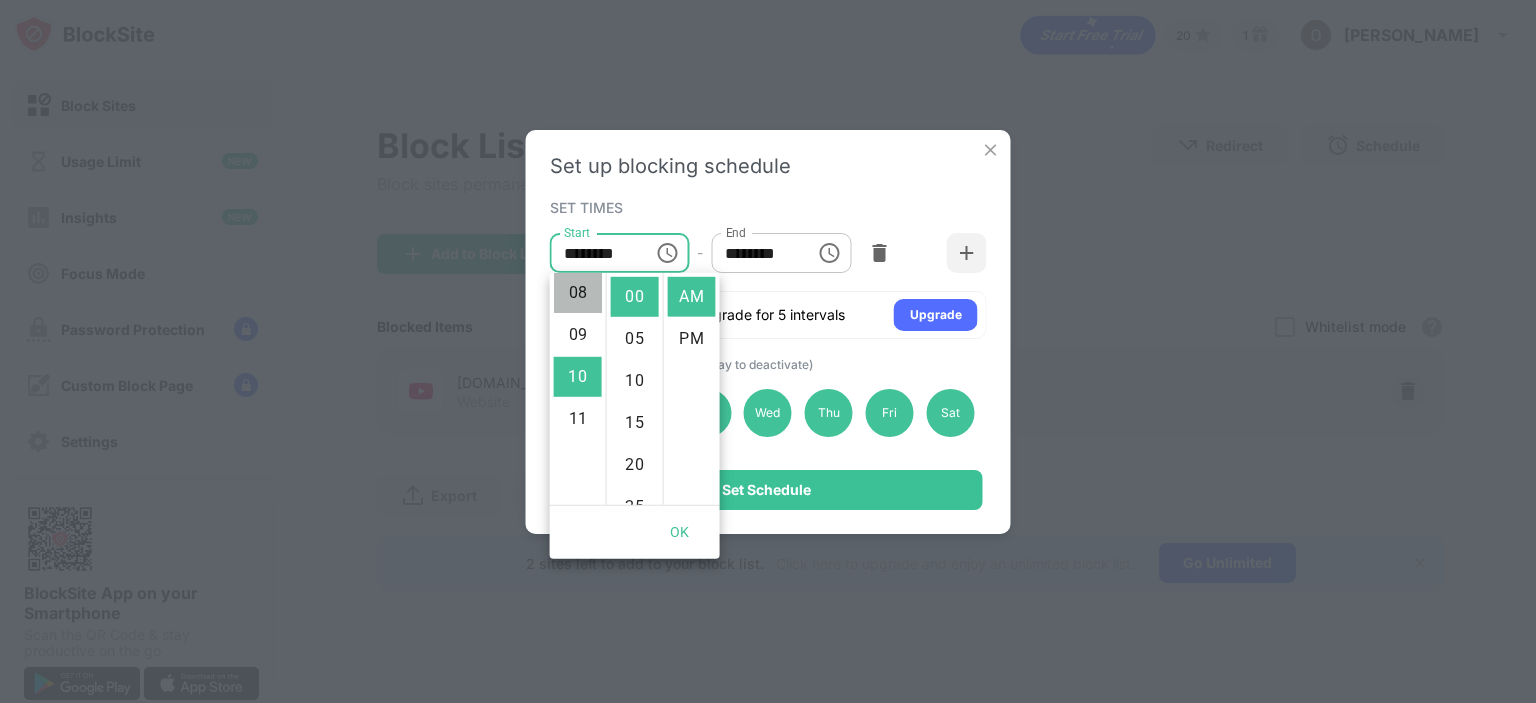click on "08" at bounding box center (578, 293) 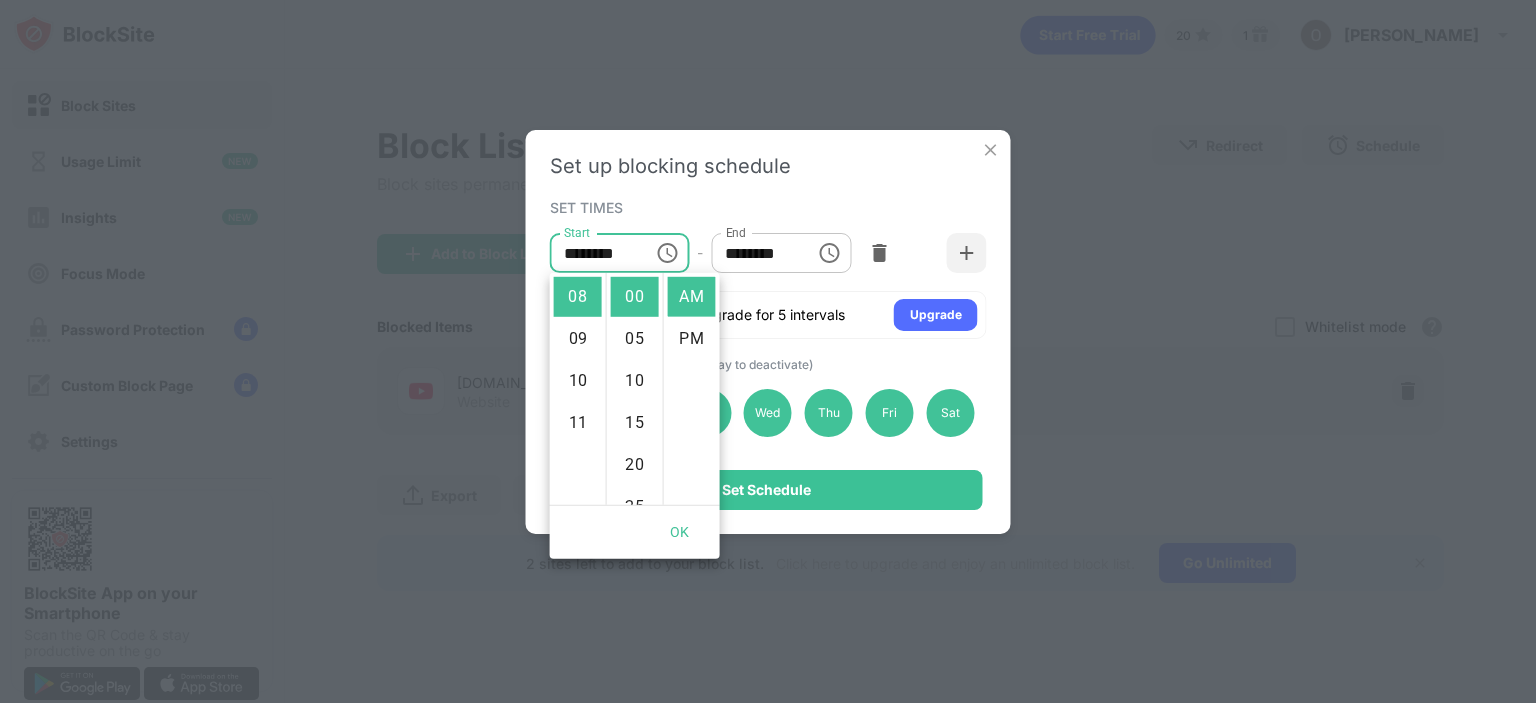 click on "********" at bounding box center (756, 253) 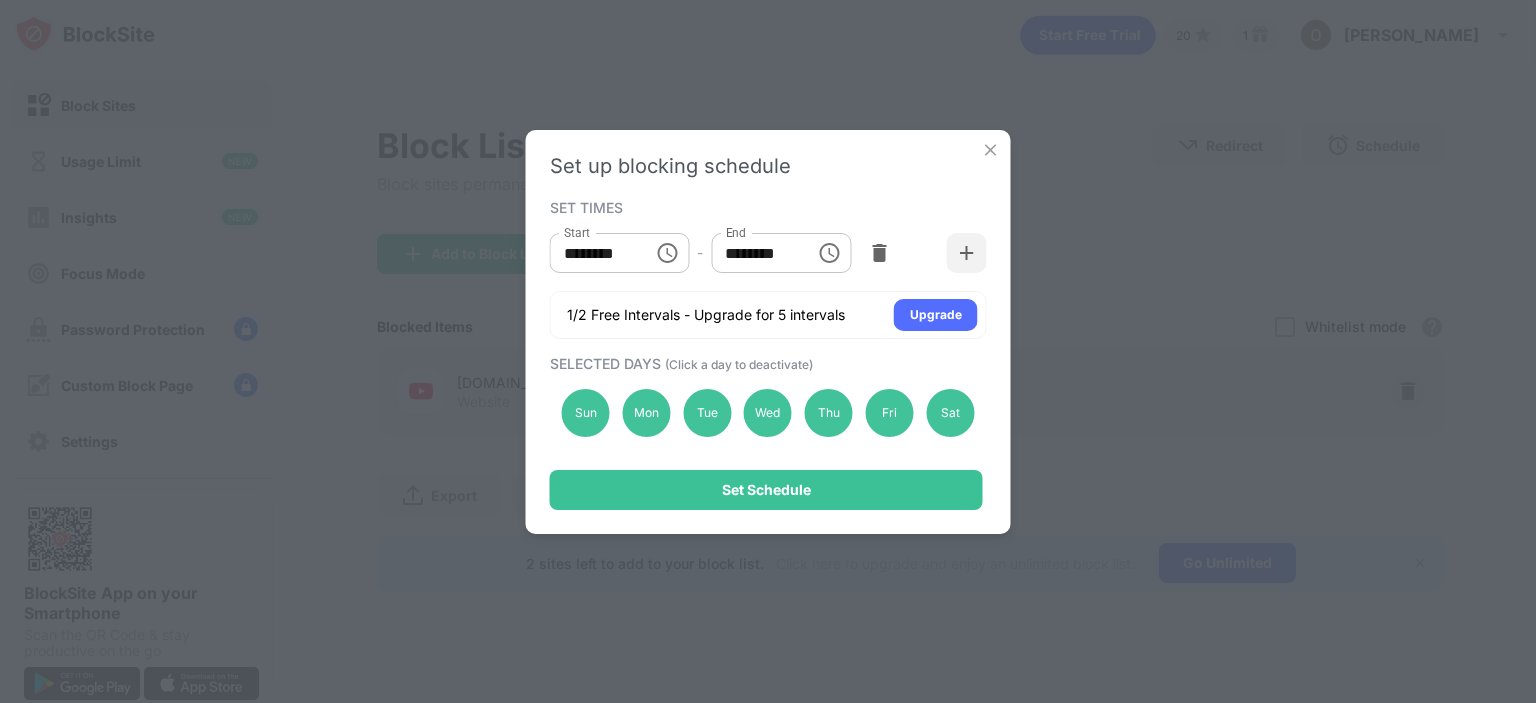 click 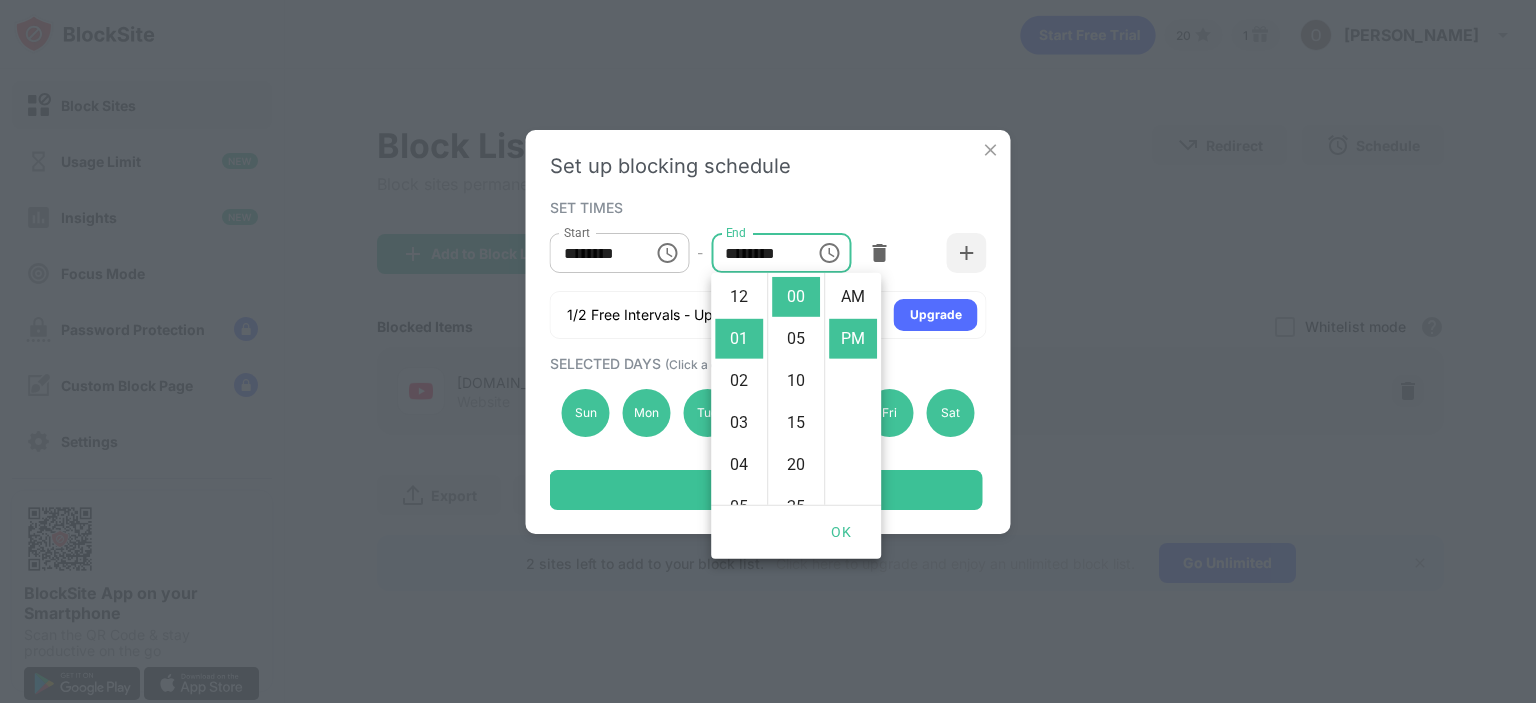 scroll, scrollTop: 42, scrollLeft: 0, axis: vertical 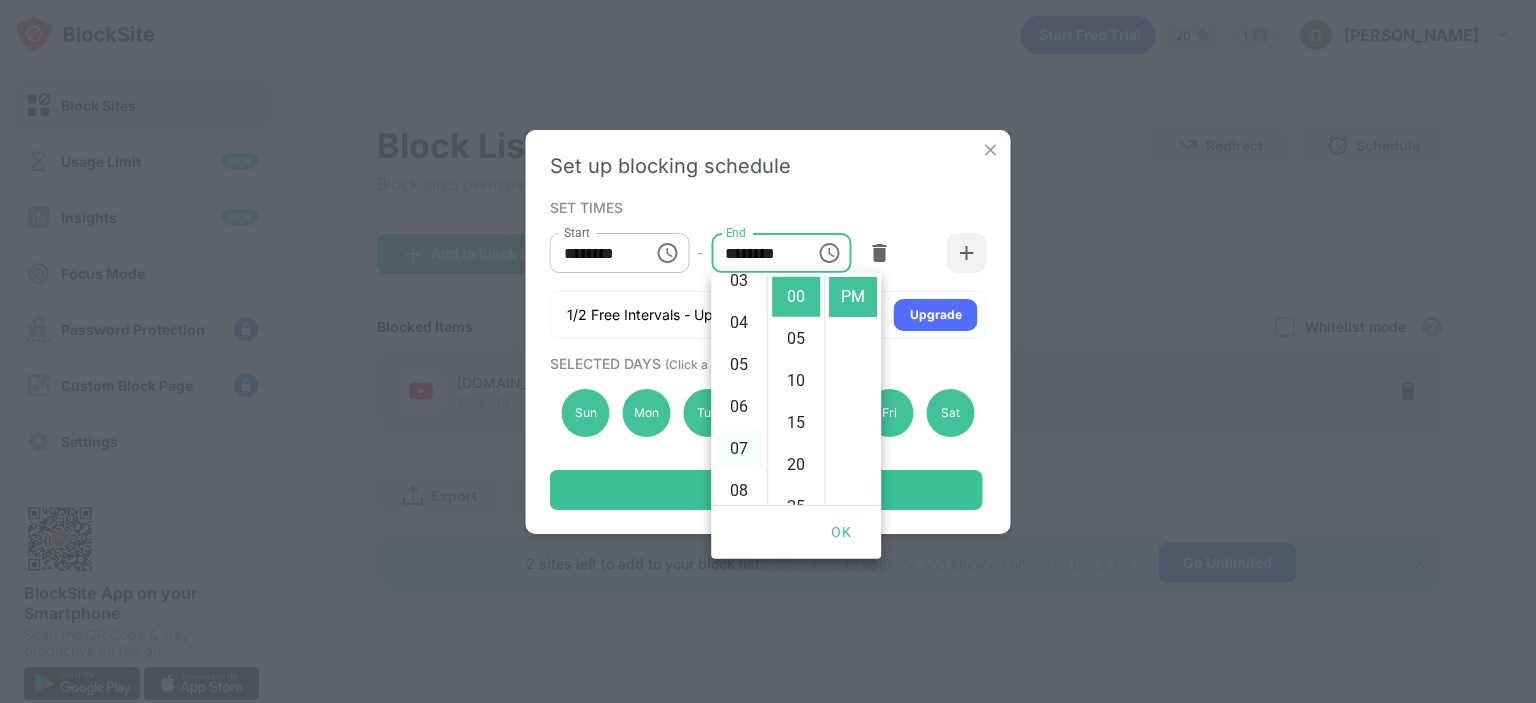 click on "07" at bounding box center [739, 449] 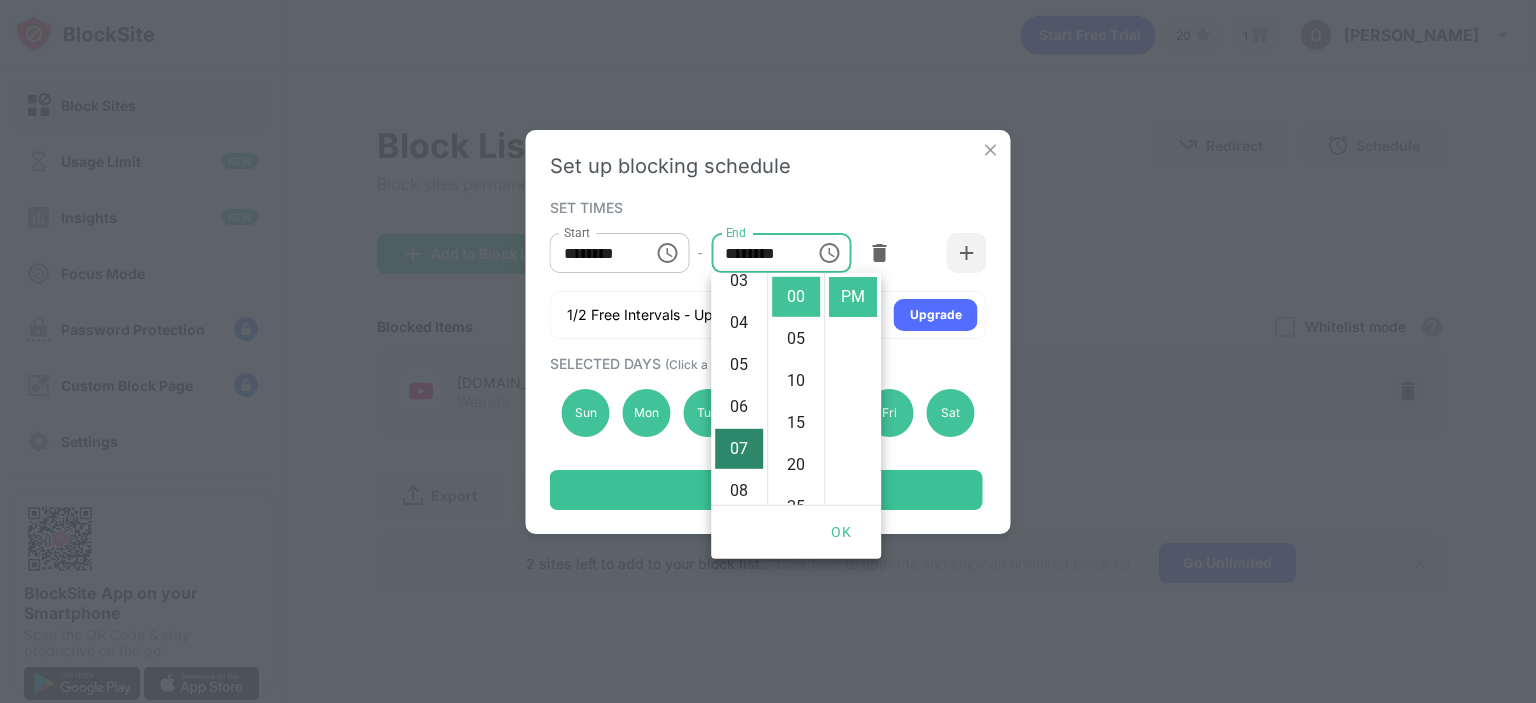 type on "********" 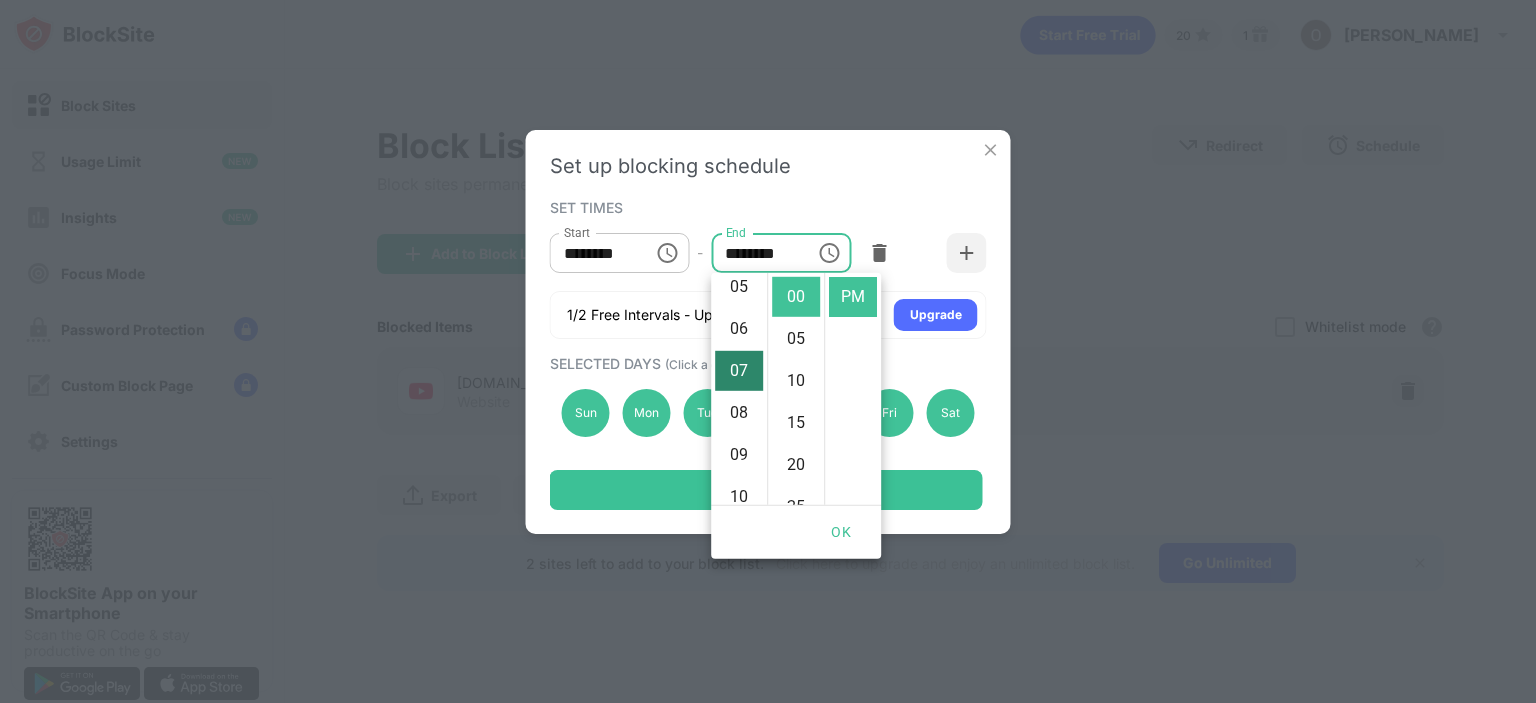 scroll, scrollTop: 294, scrollLeft: 0, axis: vertical 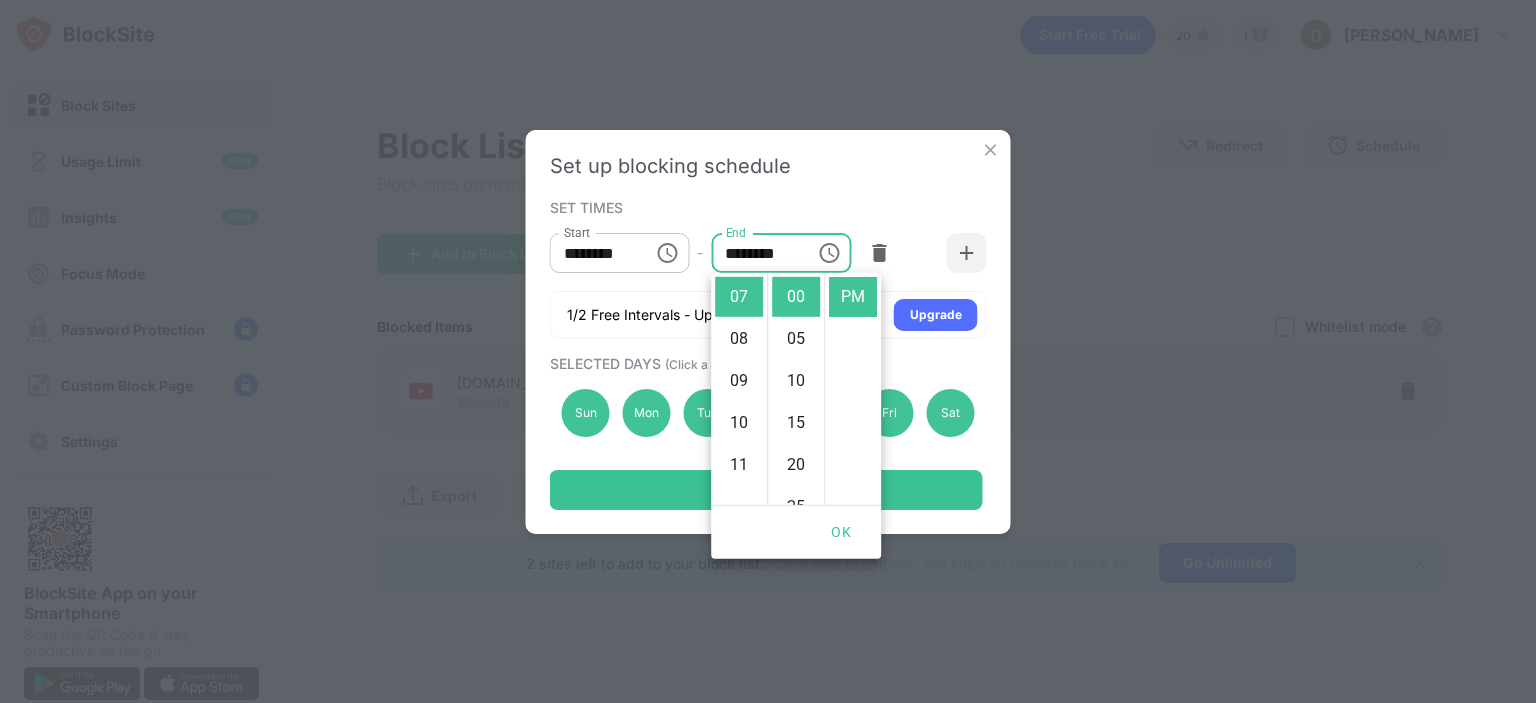 click on "SET TIMES" at bounding box center (766, 207) 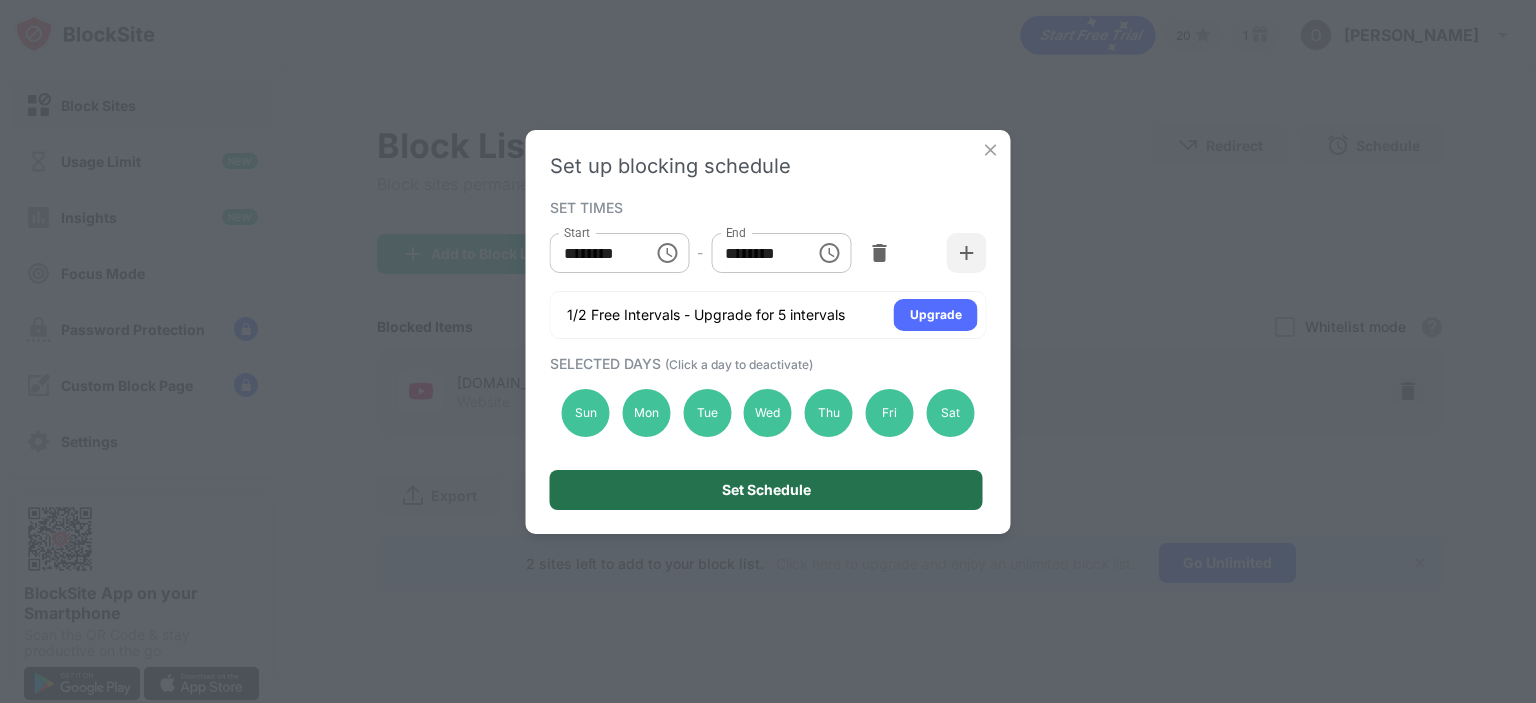 click on "Set Schedule" at bounding box center [766, 490] 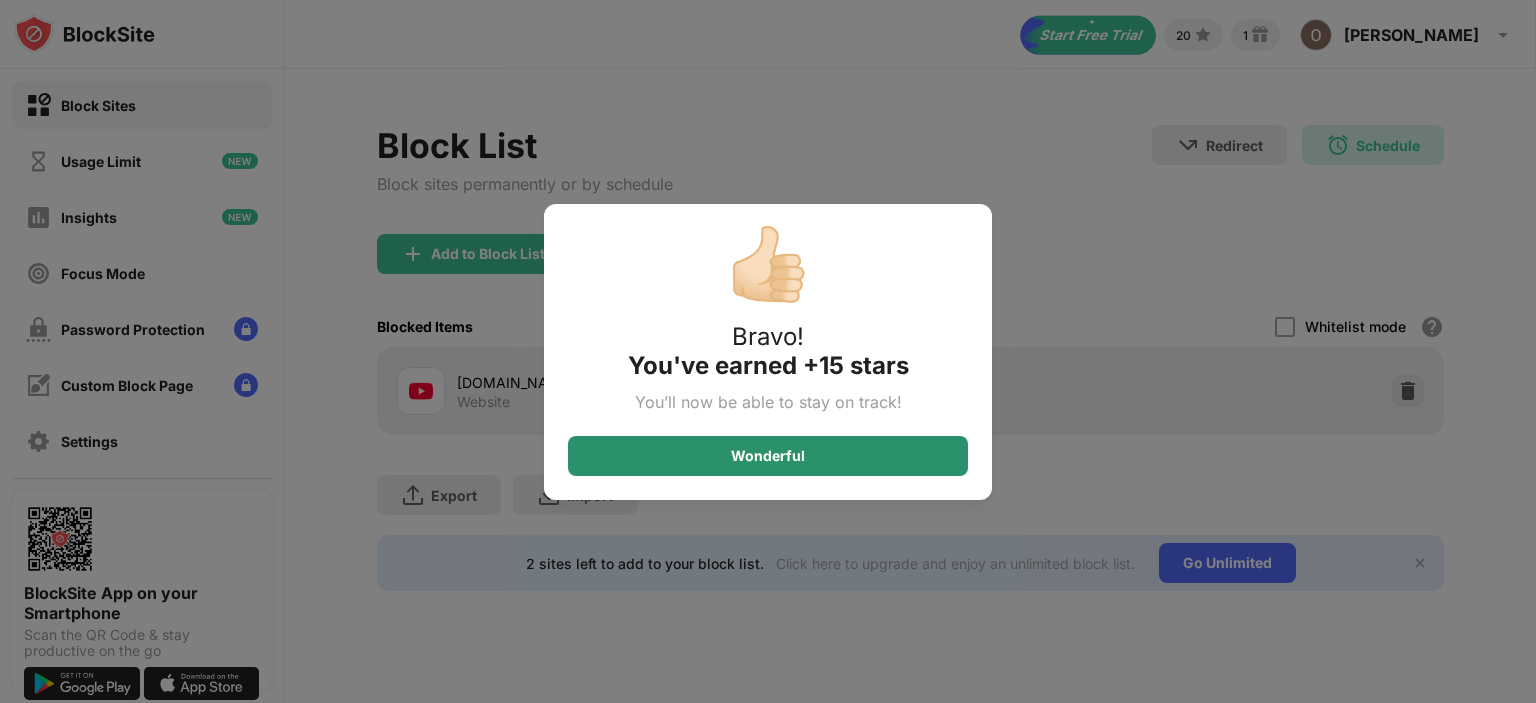 click on "Wonderful" at bounding box center [768, 456] 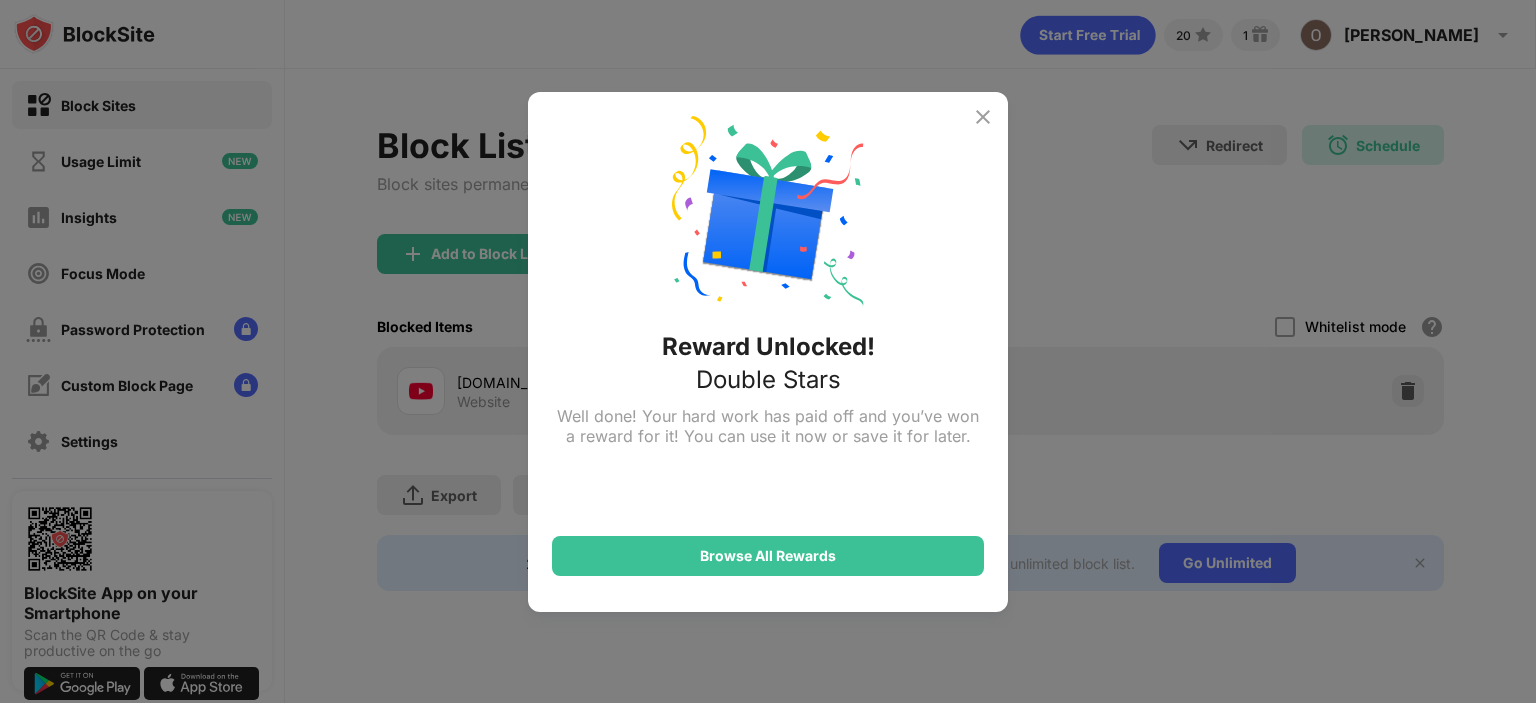 click at bounding box center [983, 117] 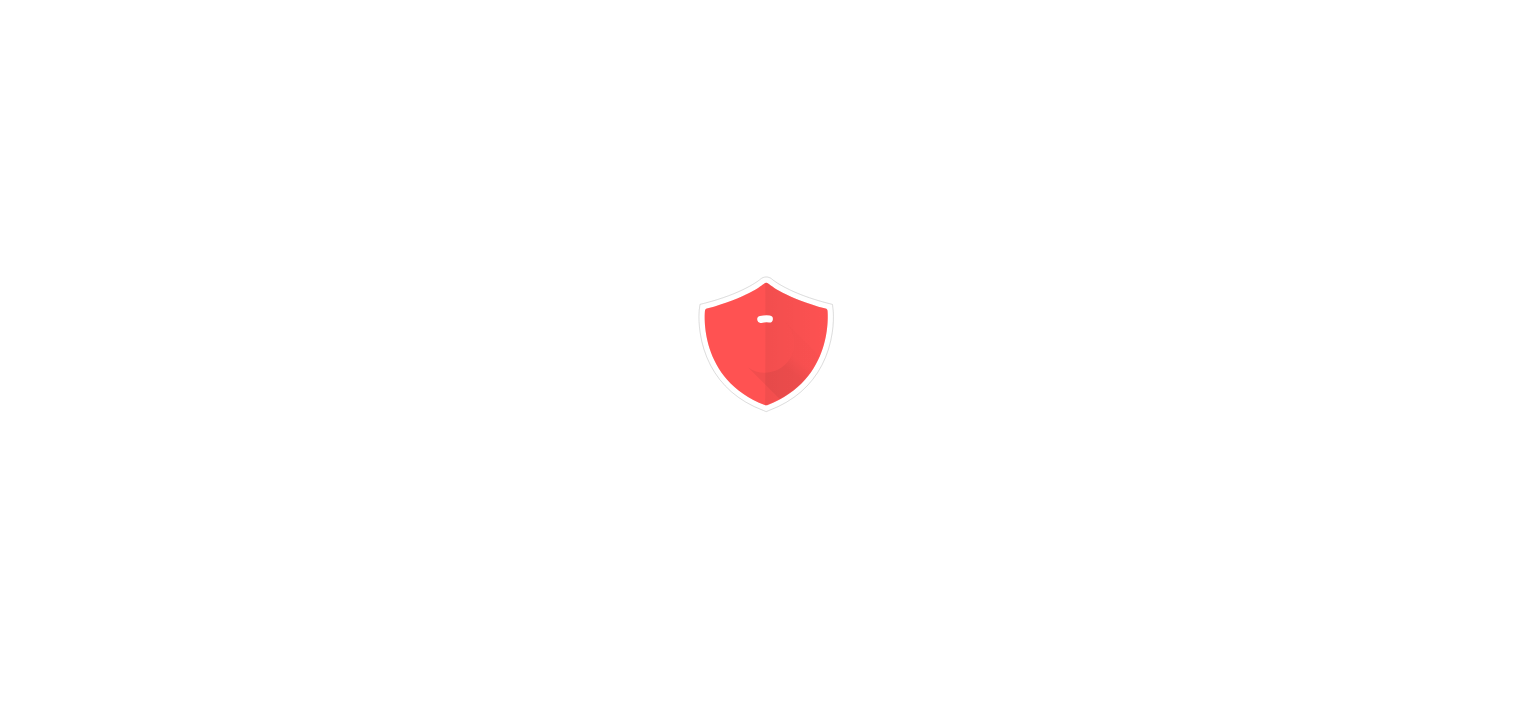 scroll, scrollTop: 0, scrollLeft: 0, axis: both 